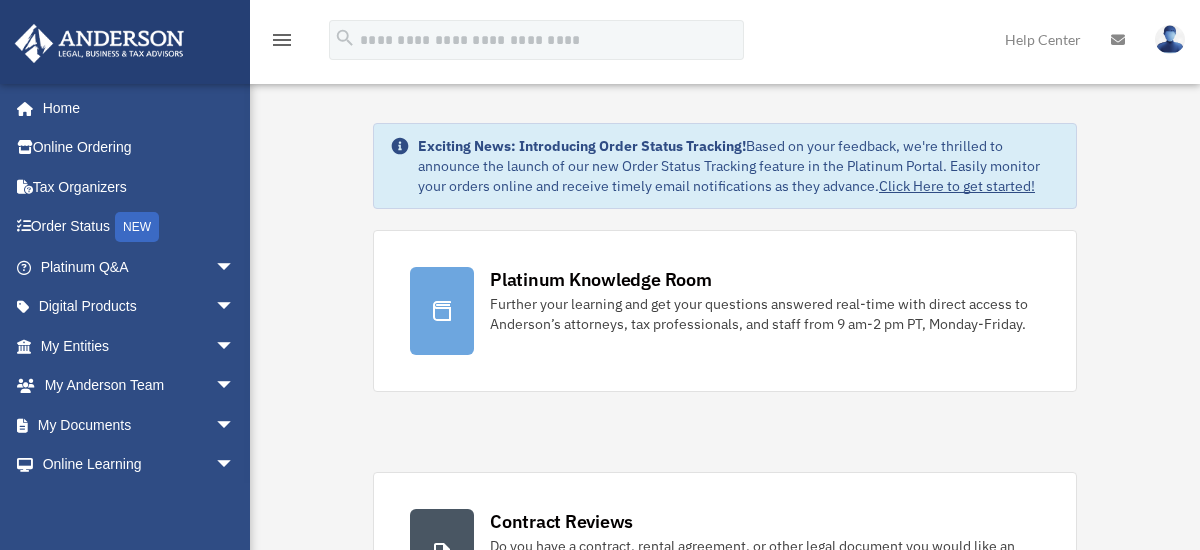 scroll, scrollTop: 0, scrollLeft: 0, axis: both 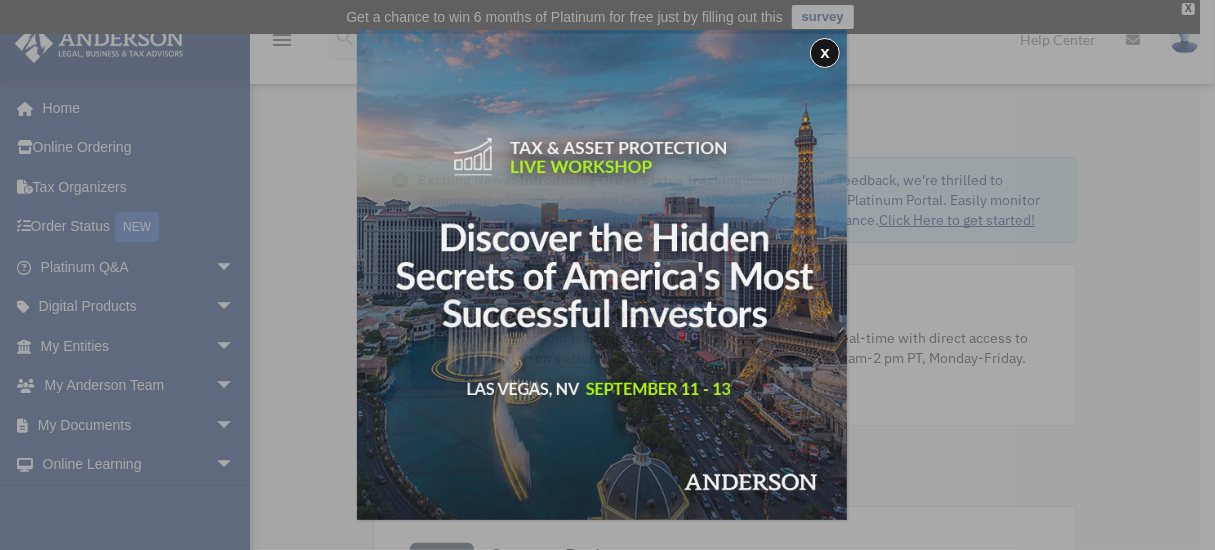 click on "x" at bounding box center [607, 275] 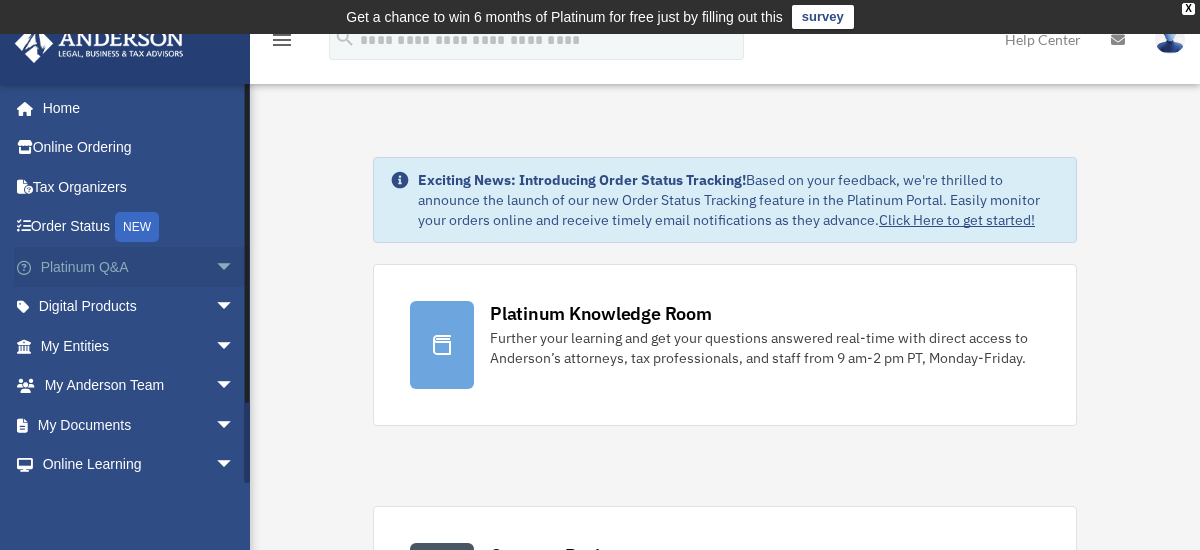click on "Platinum Q&A arrow_drop_down" at bounding box center (139, 267) 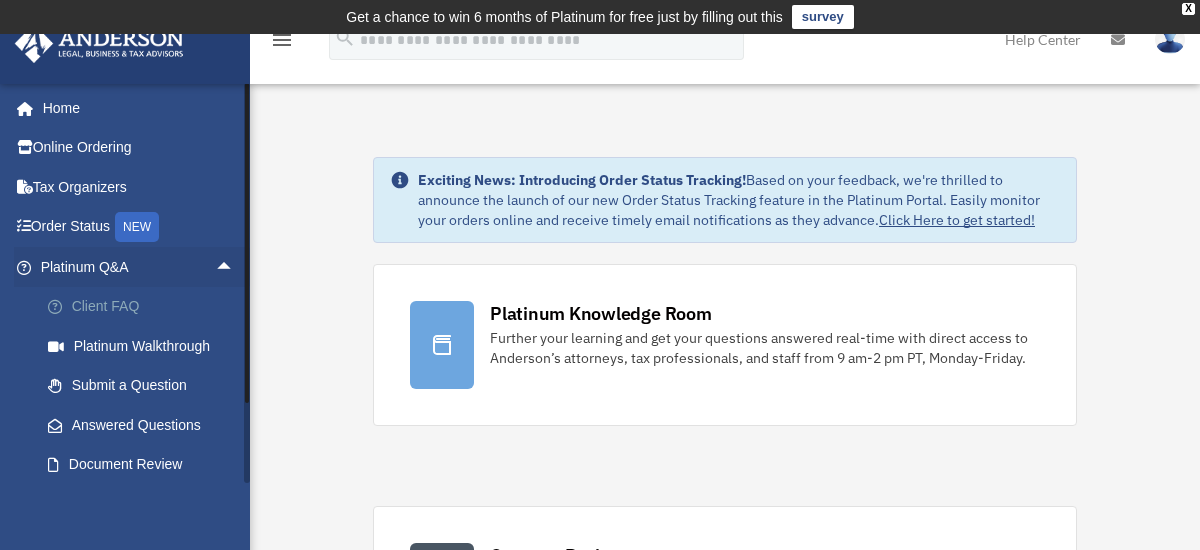 click on "Client FAQ" at bounding box center [146, 307] 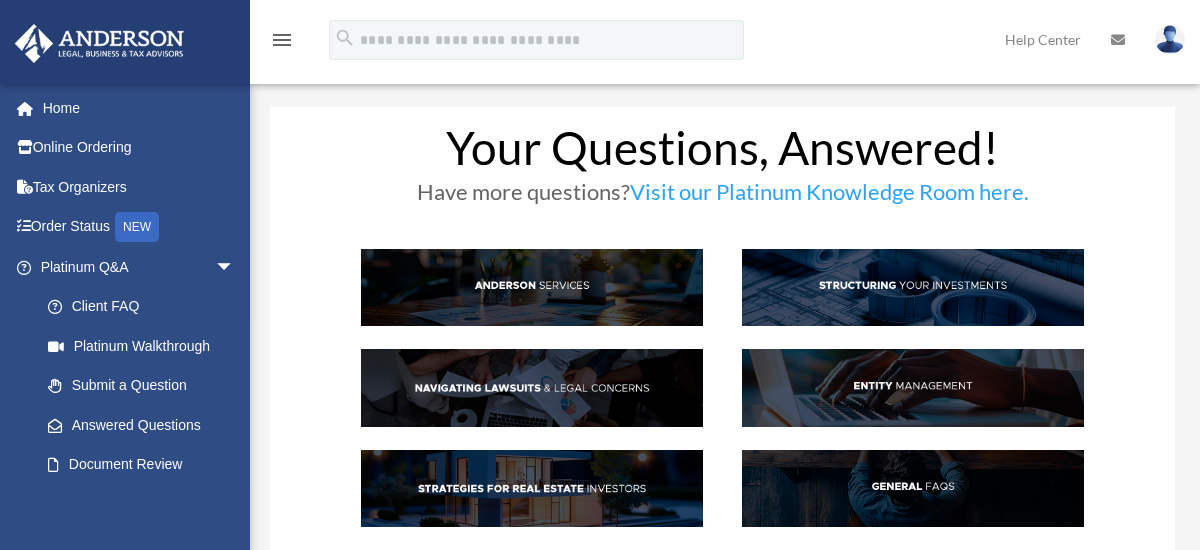 click on "[EMAIL]
Sign Out
[EMAIL]
Home
Online Ordering
Tax Organizers
Order Status  NEW
Platinum Q&A arrow_drop_down
Client FAQ
Platinum Walkthrough
Submit a Question
Answered Questions
Document Review
Platinum Knowledge Room
Tax & Bookkeeping Packages
Land Trust & Deed Forum
Portal Feedback
Digital Products arrow_drop_down
Tax Toolbox
Virtual Bookkeeping
Land Trust Kit
Wholesale Trust Kit
My Entities arrow_drop_down
Overview
CTA Hub
Entity Change Request
Binder Walkthrough
My Blueprint
Tax Due Dates
My Anderson Team arrow_drop_down
My Anderson Team
Anderson System
Client Referrals
My Documents arrow_drop_down
Box
Meeting Minutes
Forms Library" at bounding box center (125, 358) 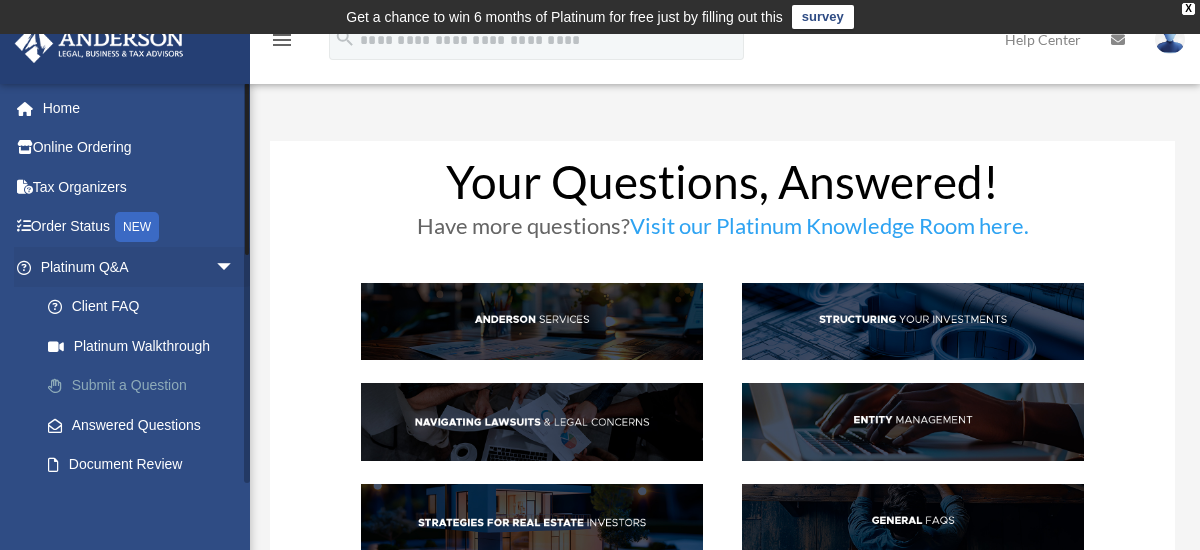 click on "Submit a Question" at bounding box center [146, 386] 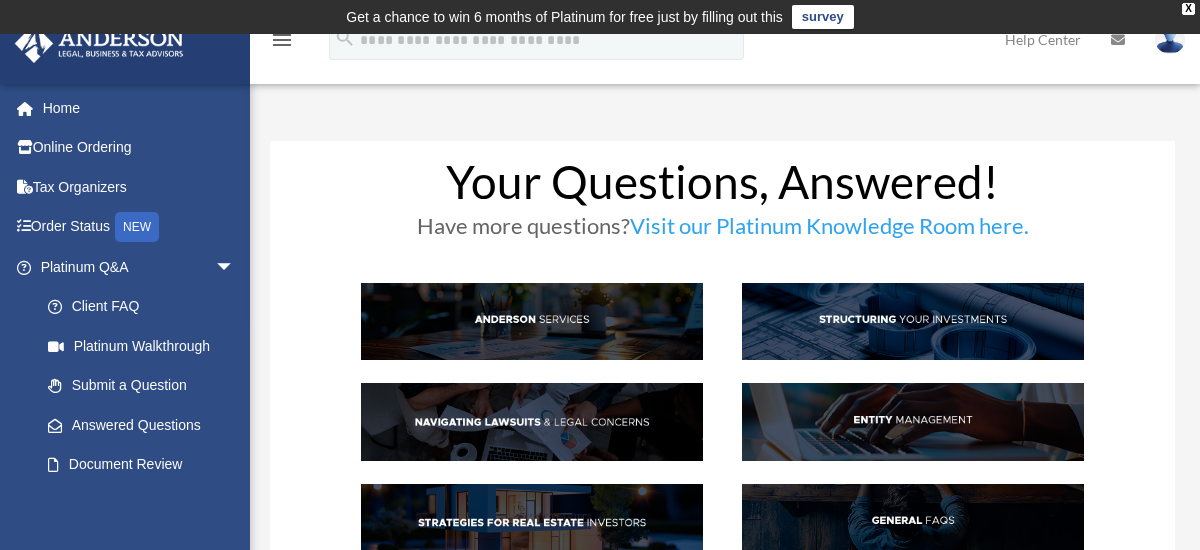 scroll, scrollTop: 100, scrollLeft: 0, axis: vertical 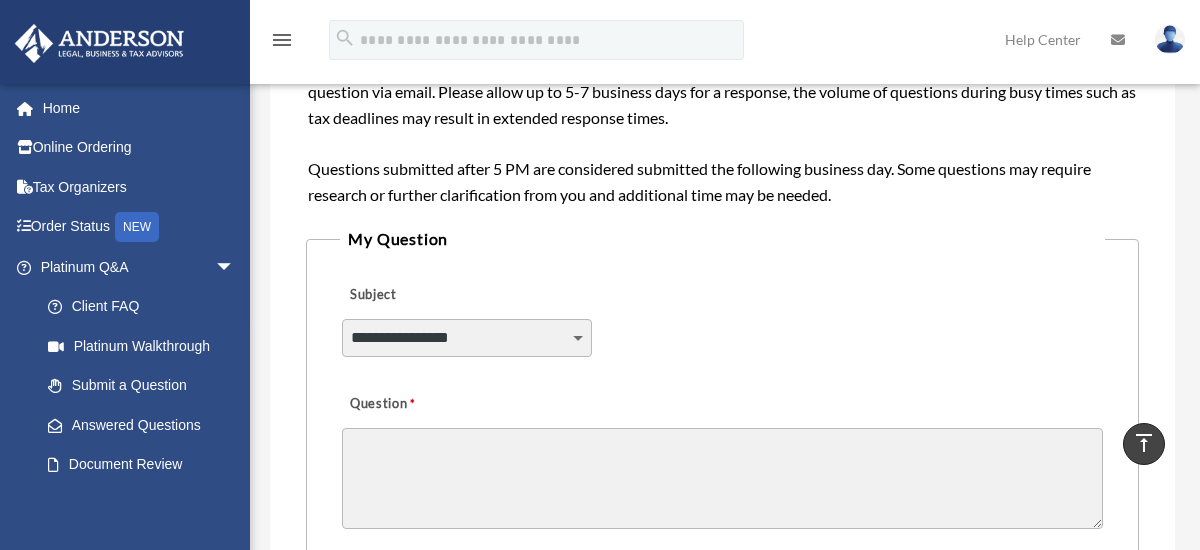 click on "**********" at bounding box center (466, 338) 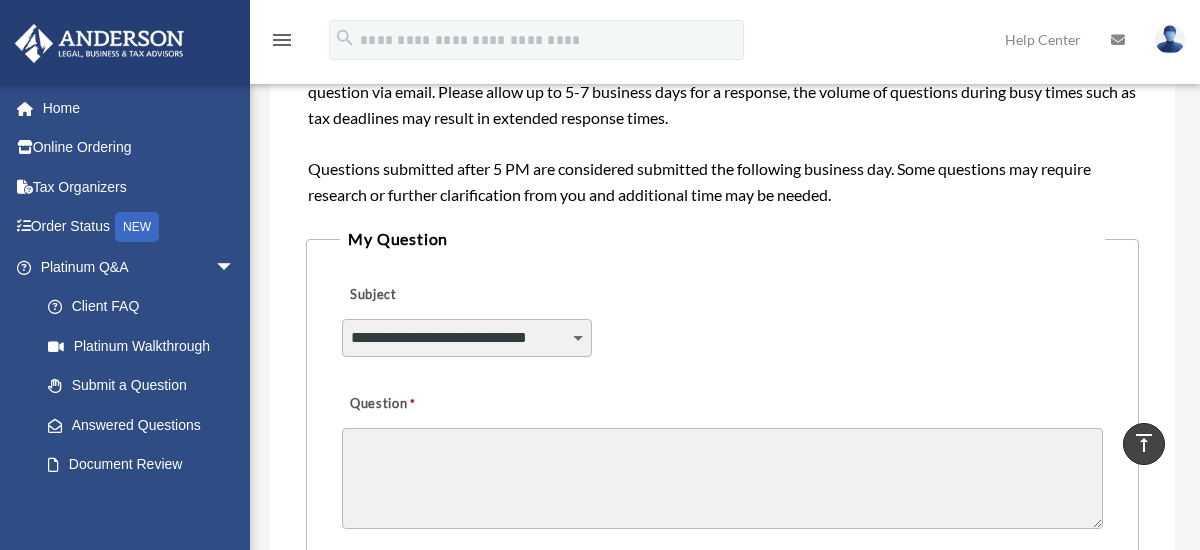 click on "**********" at bounding box center [466, 338] 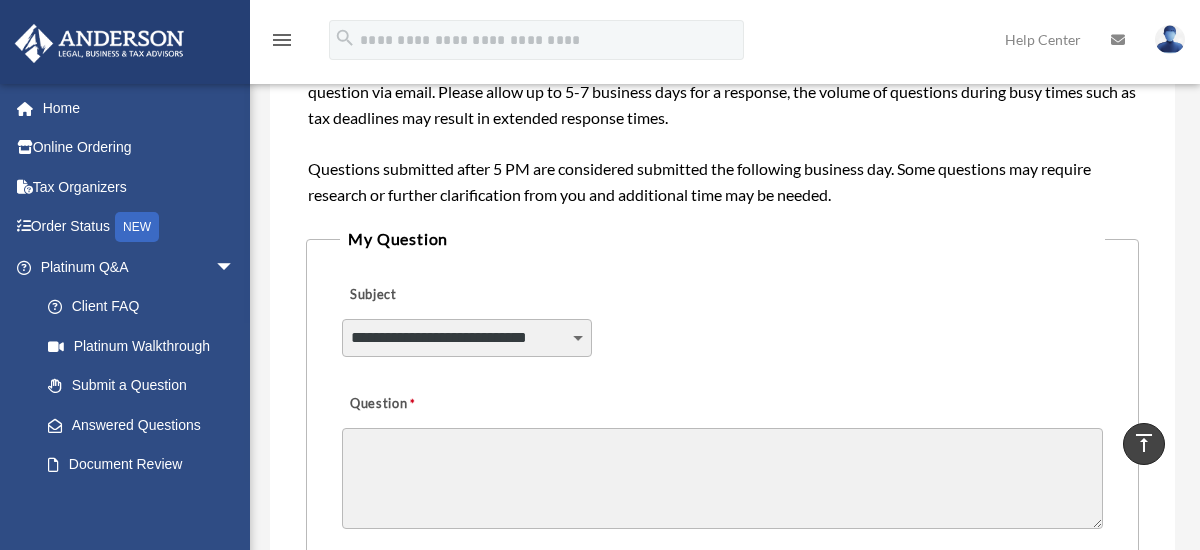 click on "Question" at bounding box center (722, 478) 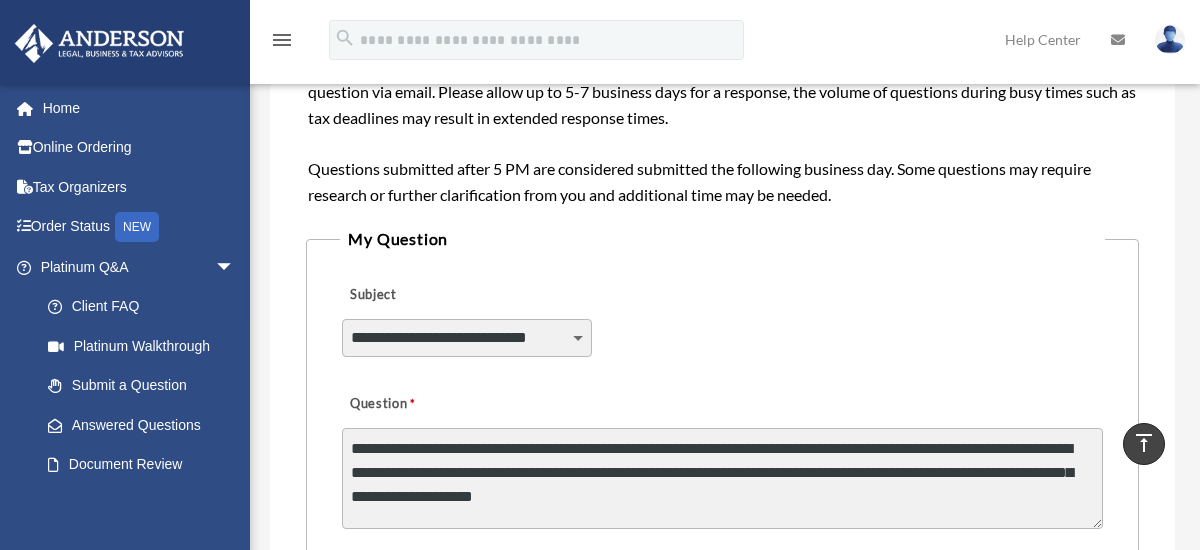 type on "**********" 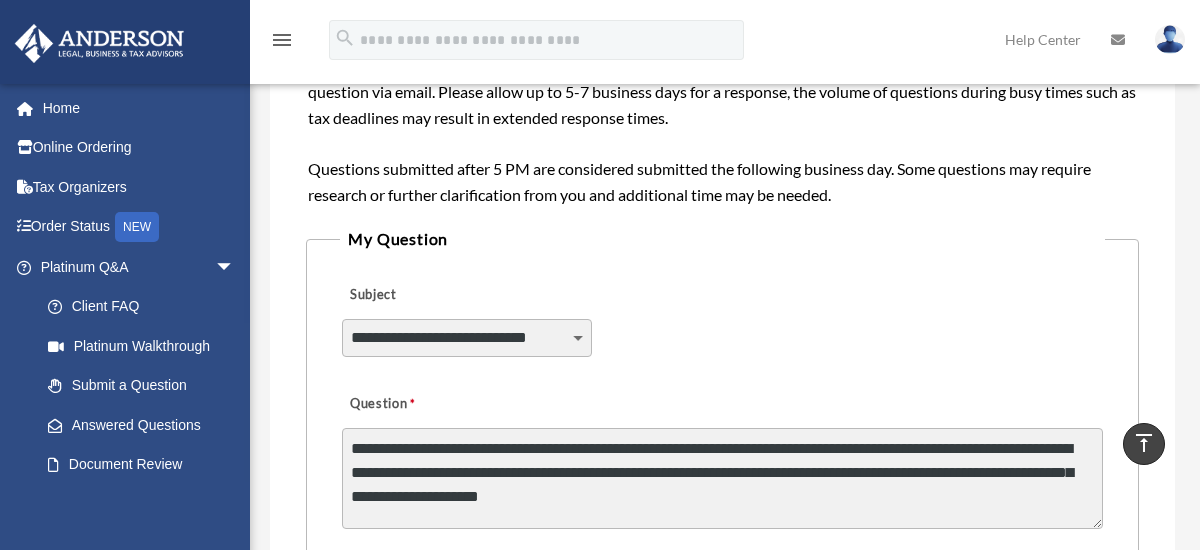 drag, startPoint x: 694, startPoint y: 492, endPoint x: 350, endPoint y: 450, distance: 346.55447 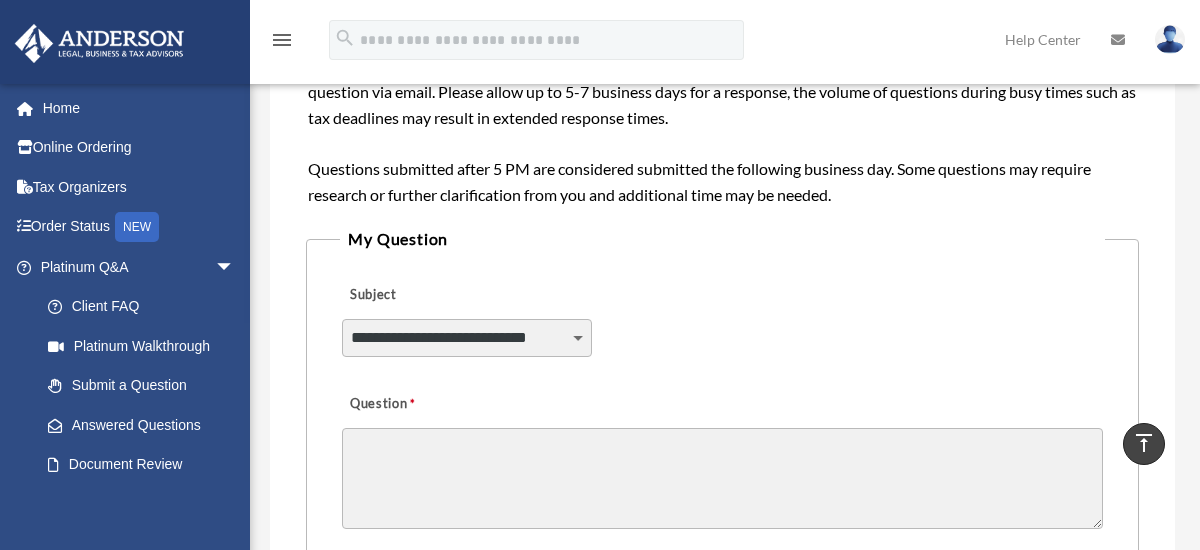paste on "**********" 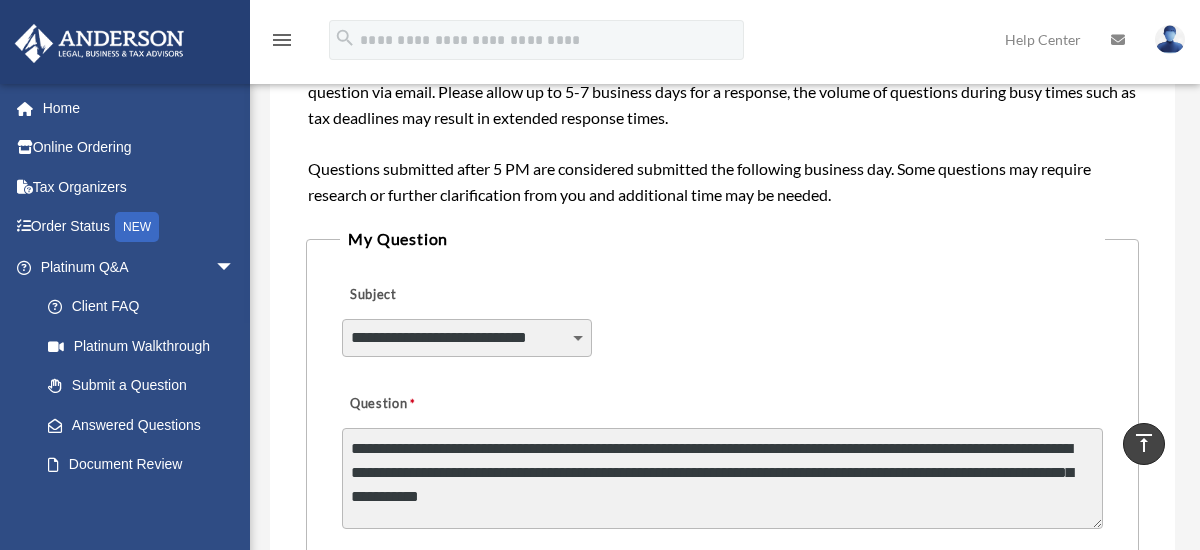 click on "**********" at bounding box center (722, 478) 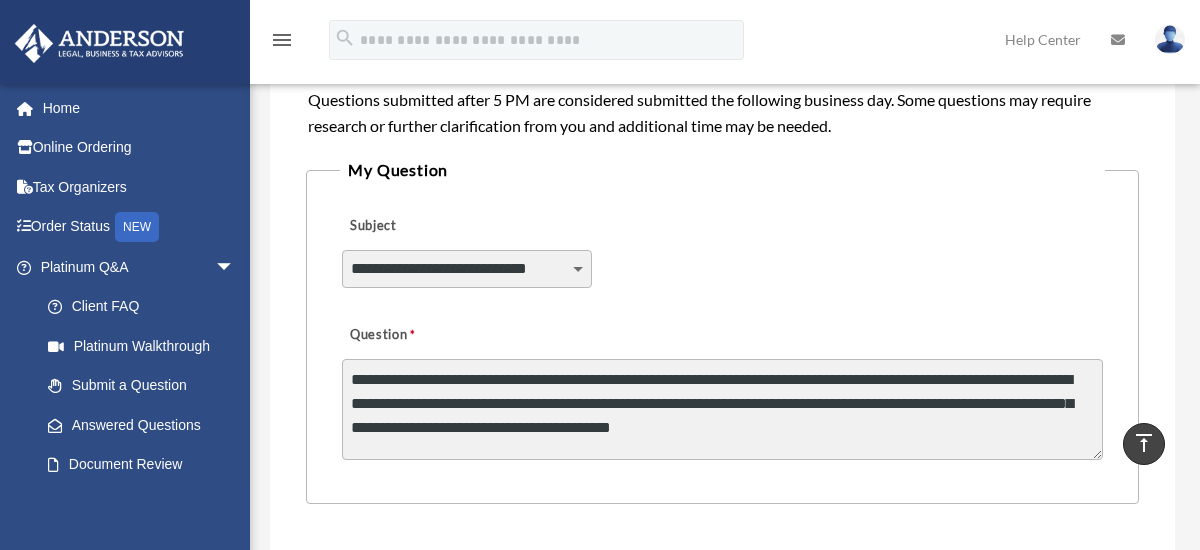 scroll, scrollTop: 499, scrollLeft: 0, axis: vertical 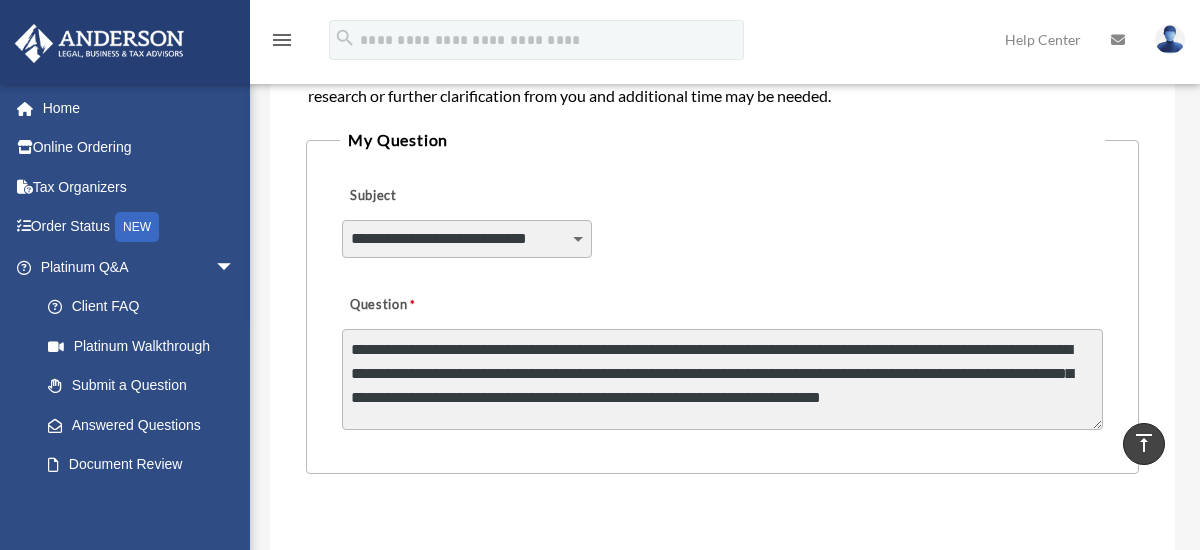 type on "**********" 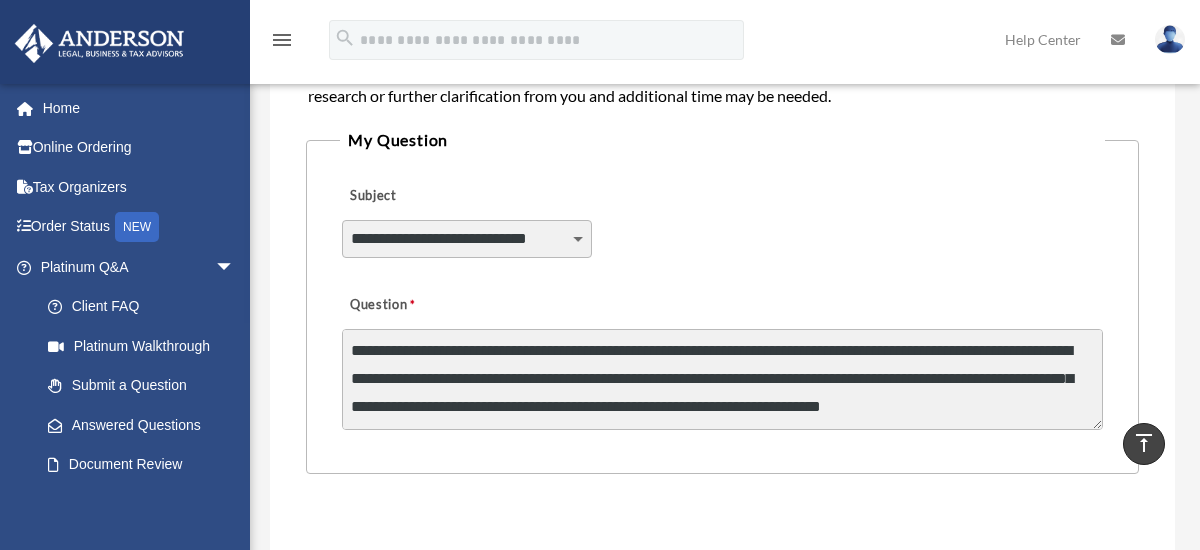 scroll, scrollTop: 14, scrollLeft: 0, axis: vertical 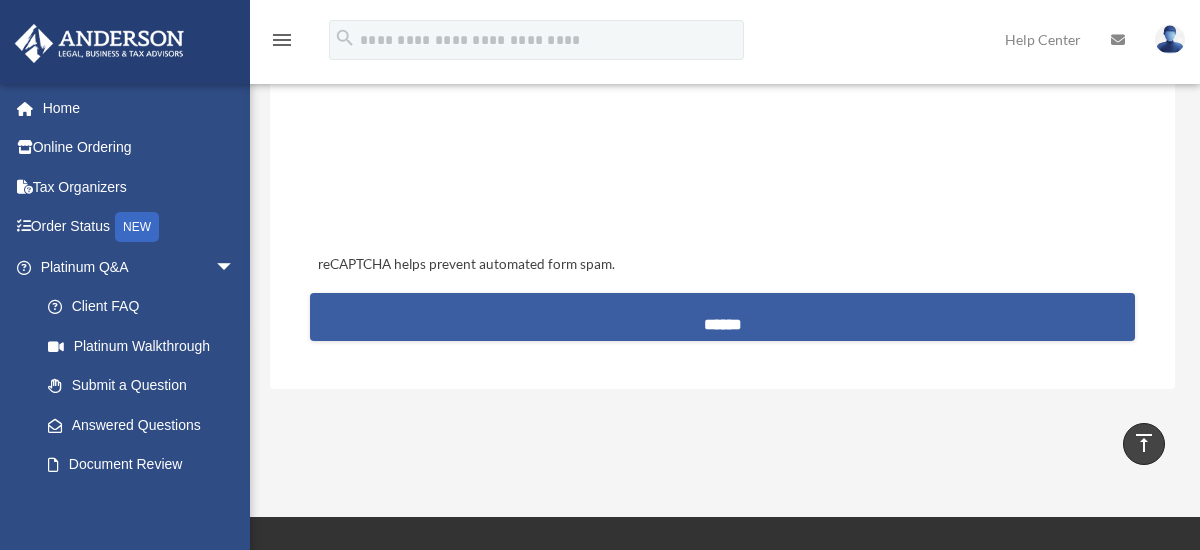 click on "******" at bounding box center [722, 317] 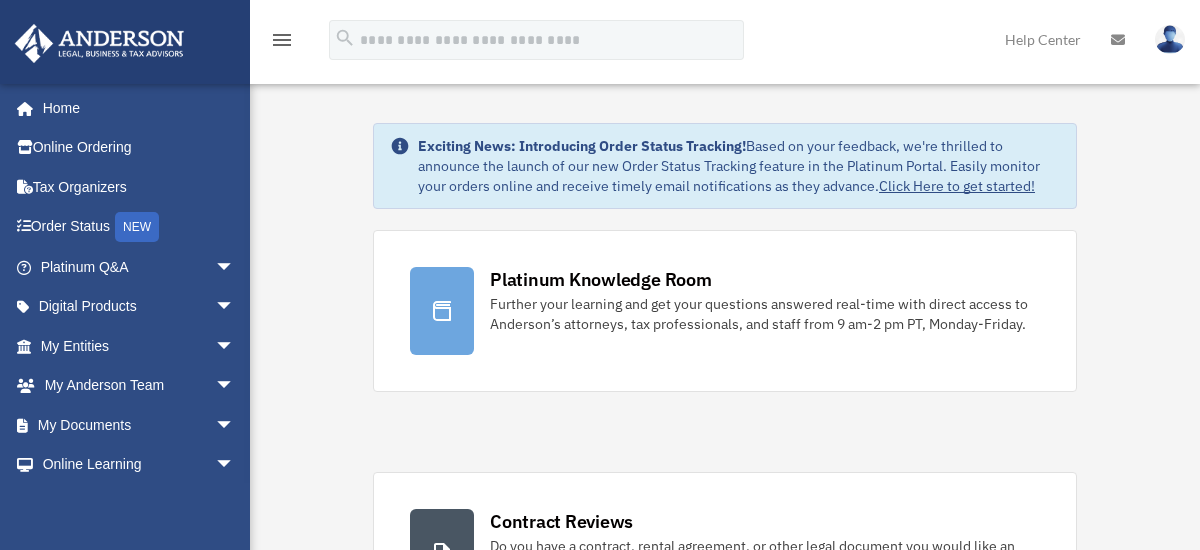 scroll, scrollTop: 0, scrollLeft: 0, axis: both 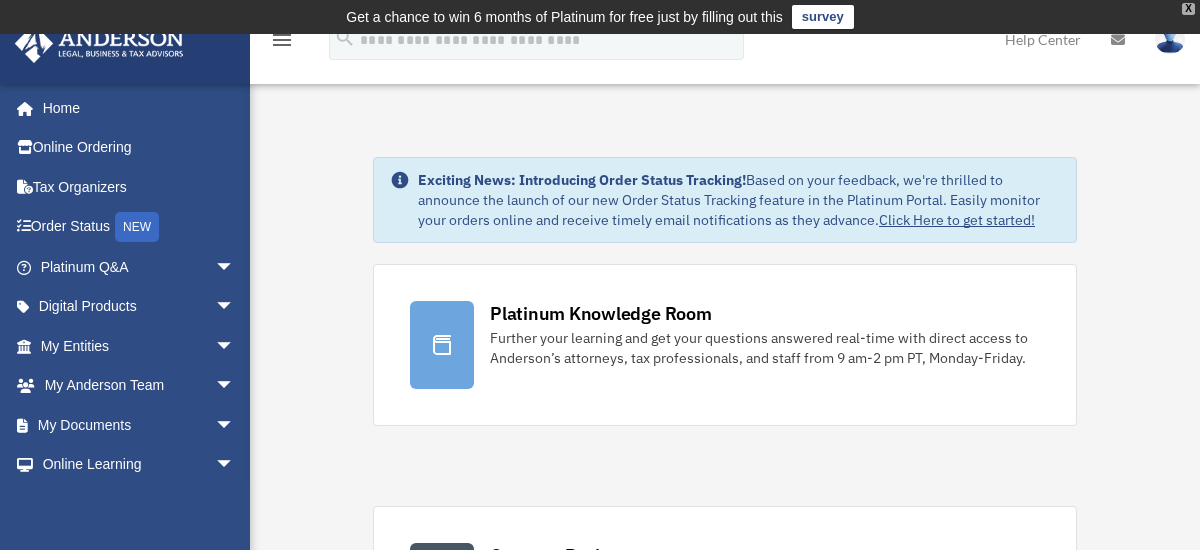 click on "X" at bounding box center [1188, 9] 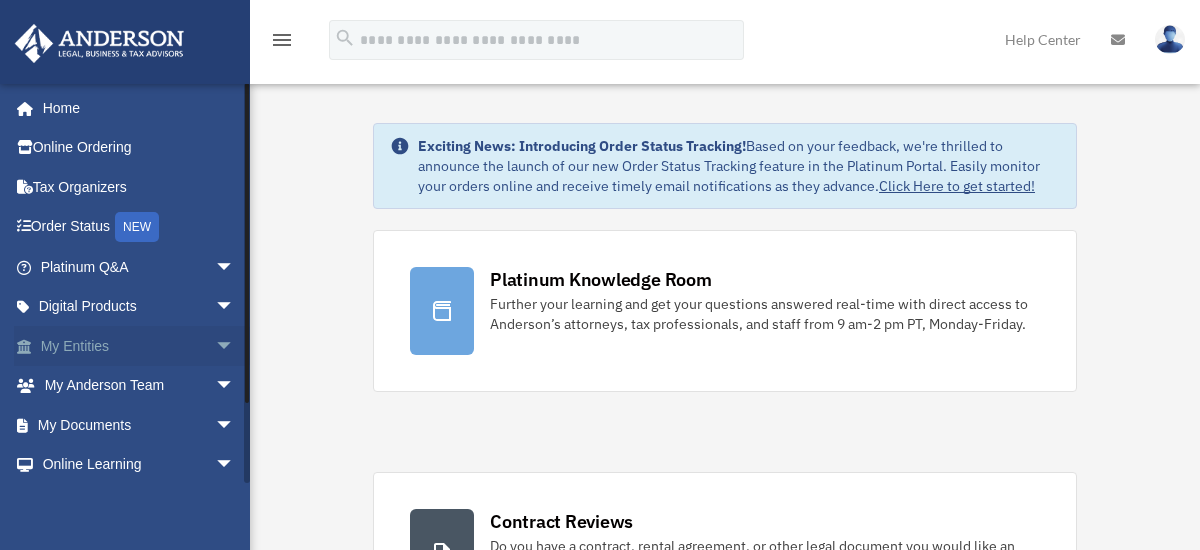 click on "My Entities arrow_drop_down" at bounding box center (139, 346) 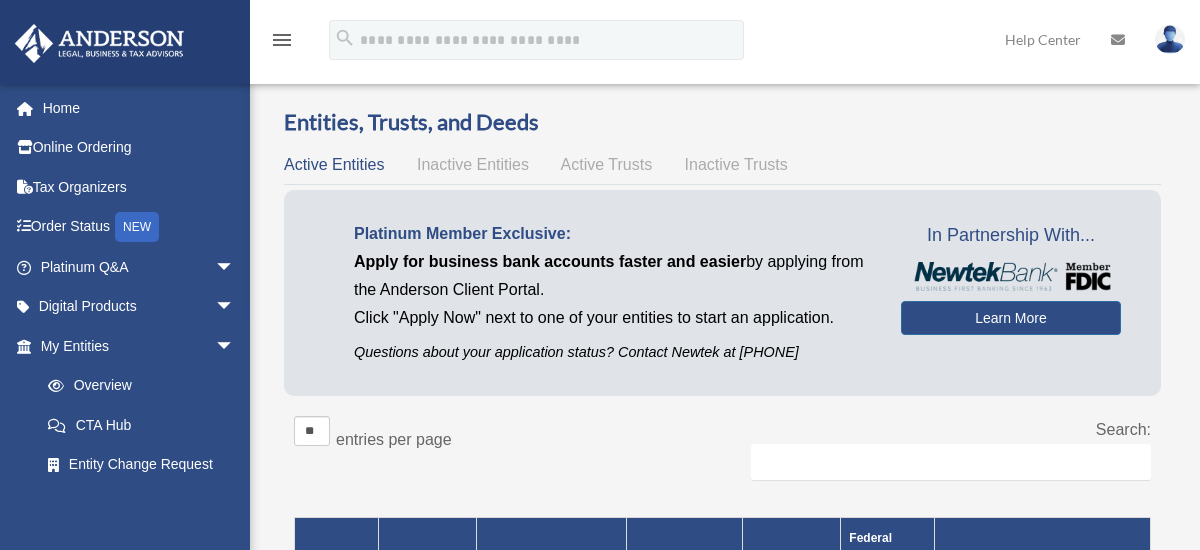 scroll, scrollTop: 0, scrollLeft: 0, axis: both 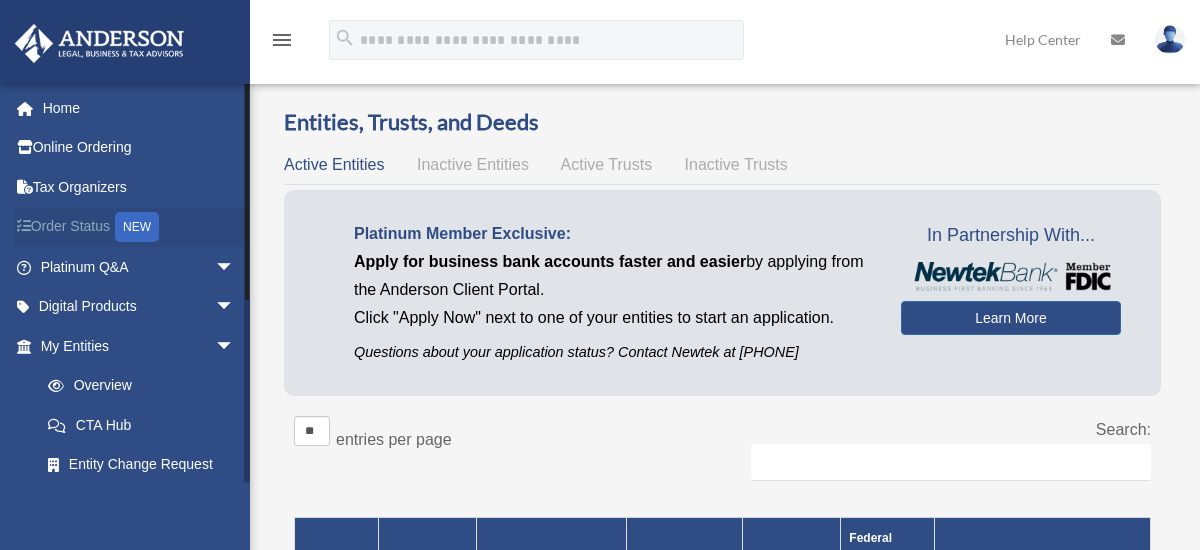 click on "Order Status  NEW" at bounding box center [139, 227] 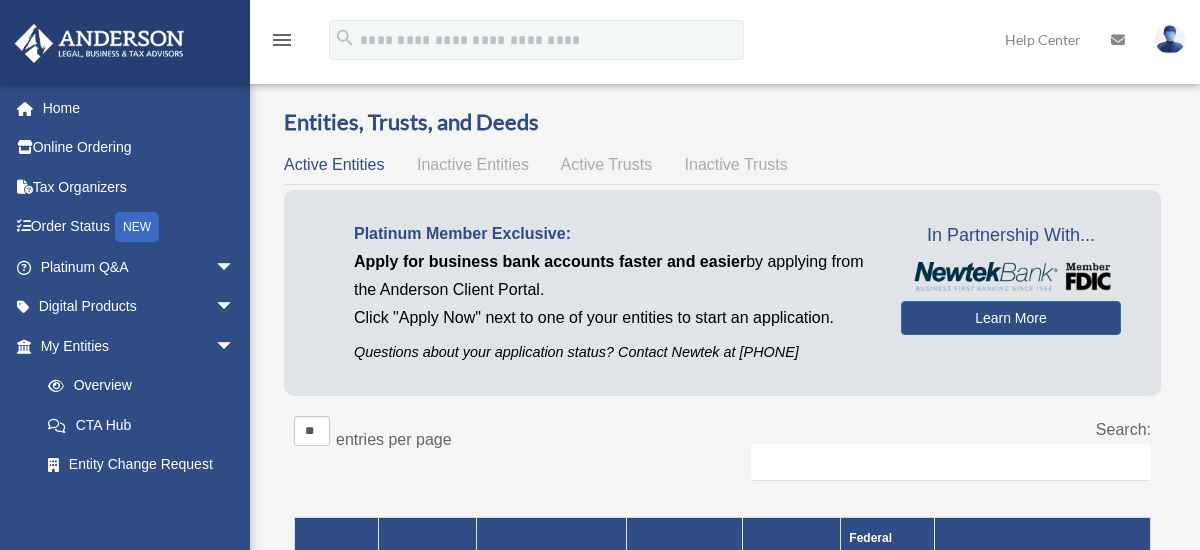 scroll, scrollTop: 200, scrollLeft: 0, axis: vertical 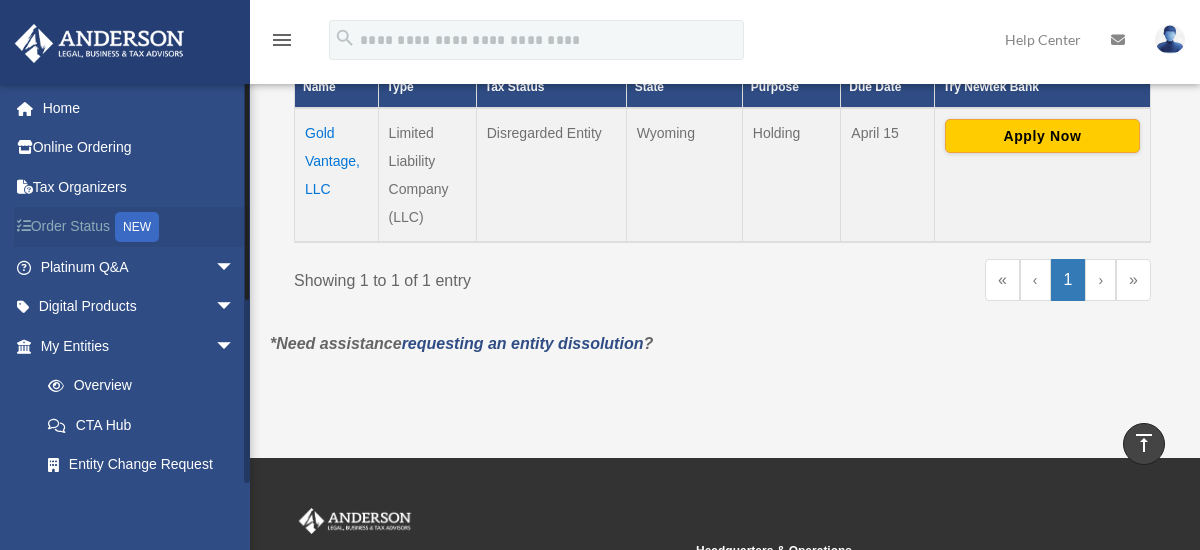 click on "Order Status  NEW" at bounding box center [139, 227] 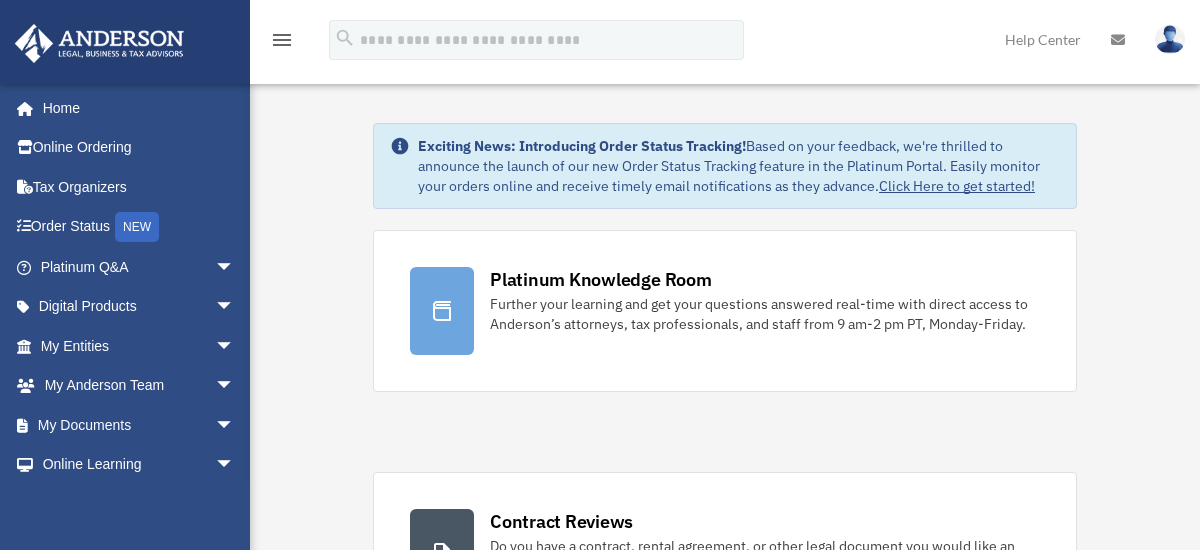 scroll, scrollTop: 0, scrollLeft: 0, axis: both 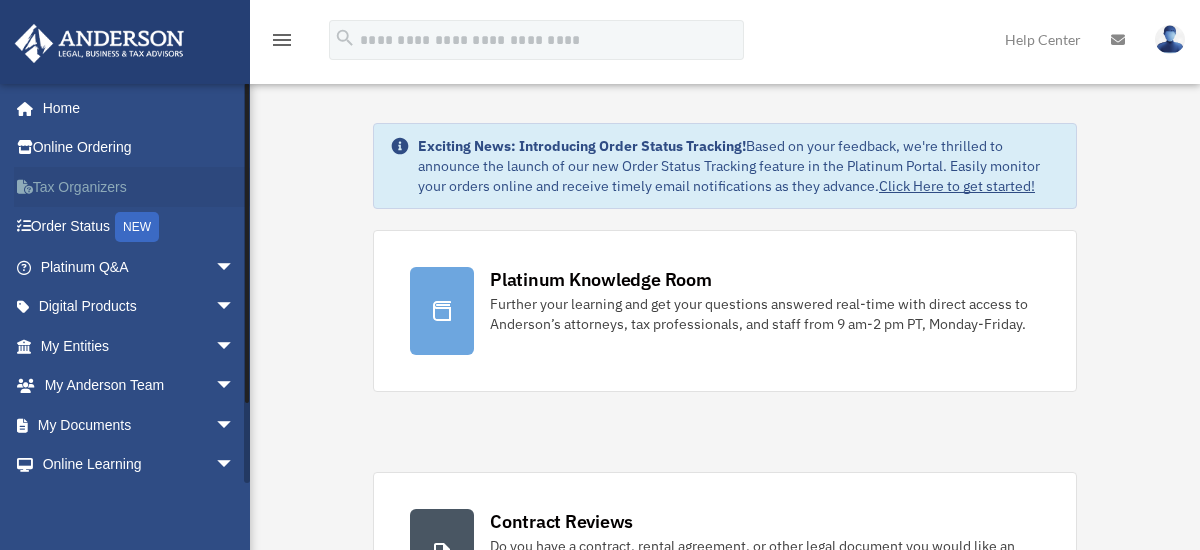 click on "Tax Organizers" at bounding box center (139, 187) 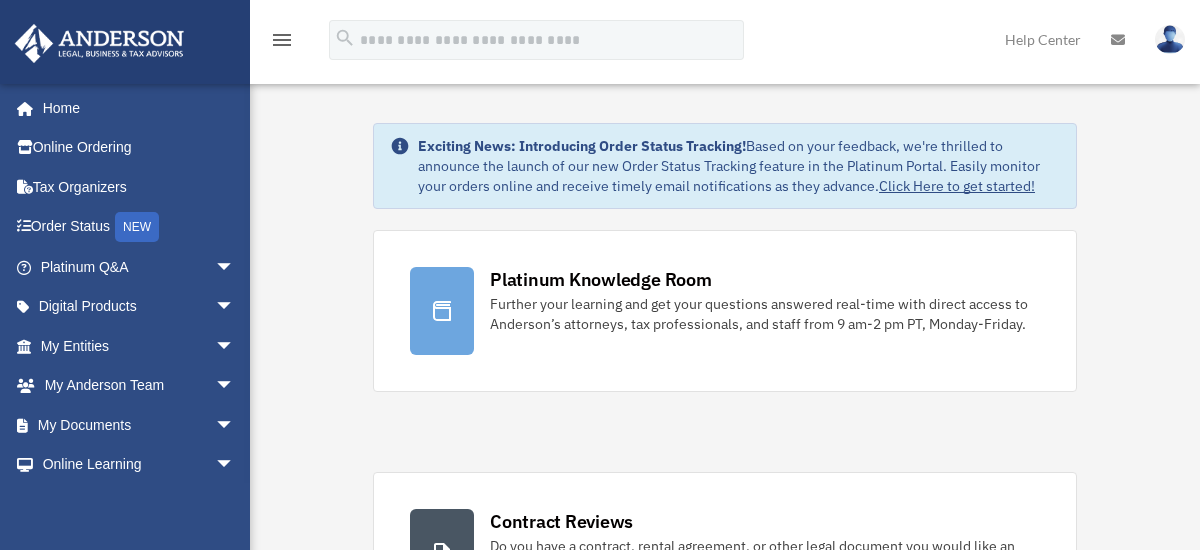scroll, scrollTop: 0, scrollLeft: 0, axis: both 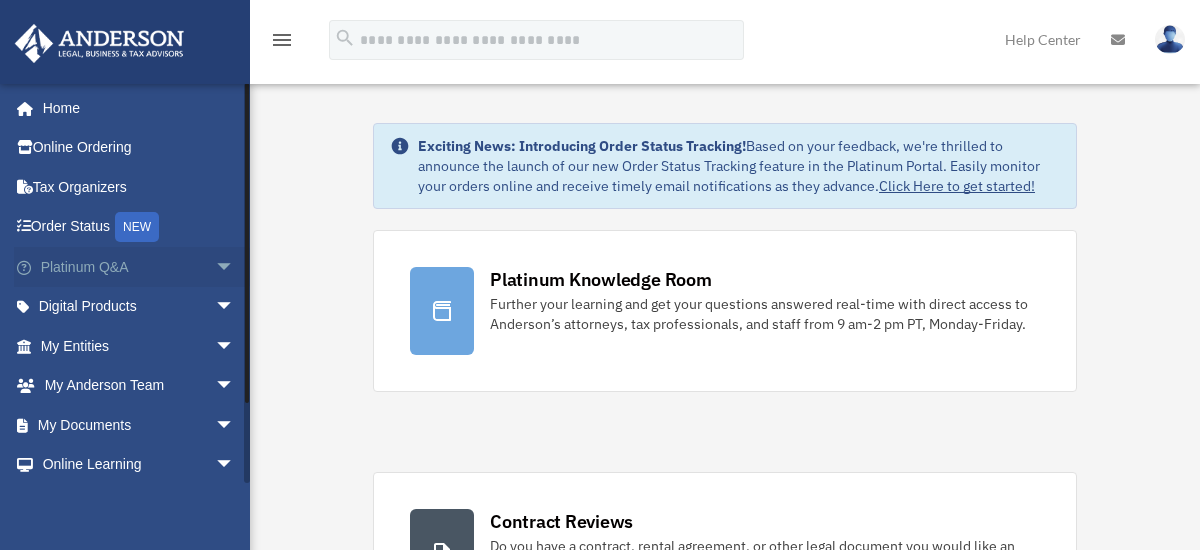 click on "arrow_drop_down" at bounding box center [235, 267] 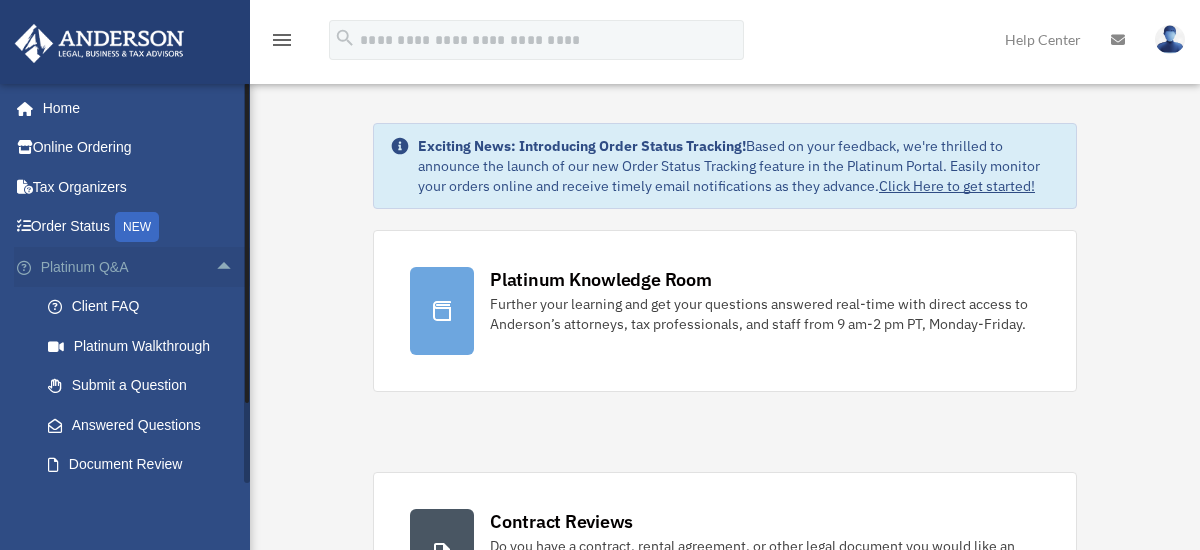 click on "Platinum Q&A arrow_drop_up" at bounding box center [139, 267] 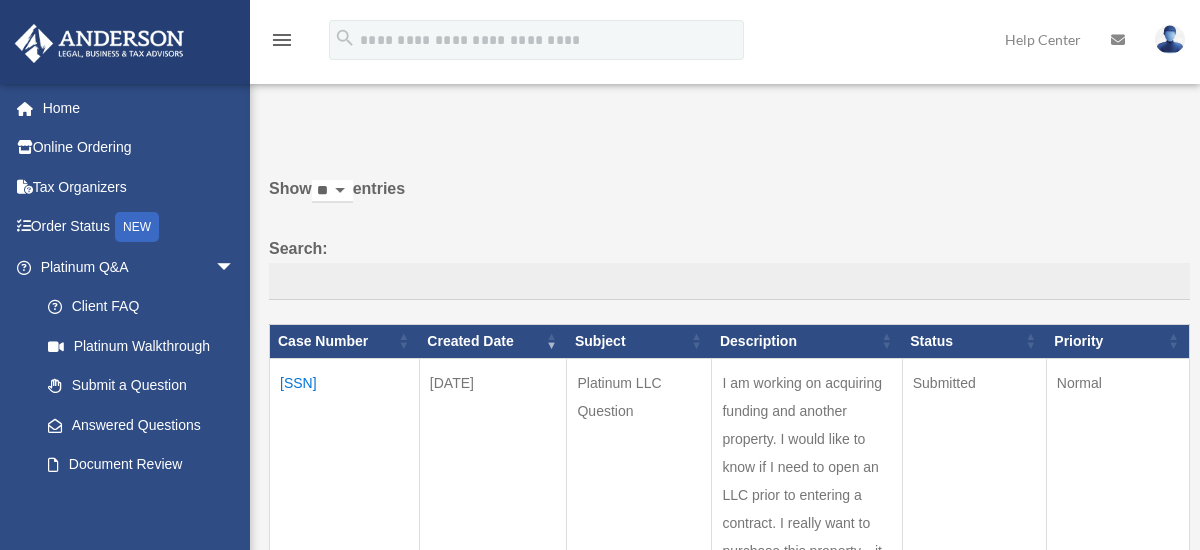 scroll, scrollTop: 0, scrollLeft: 0, axis: both 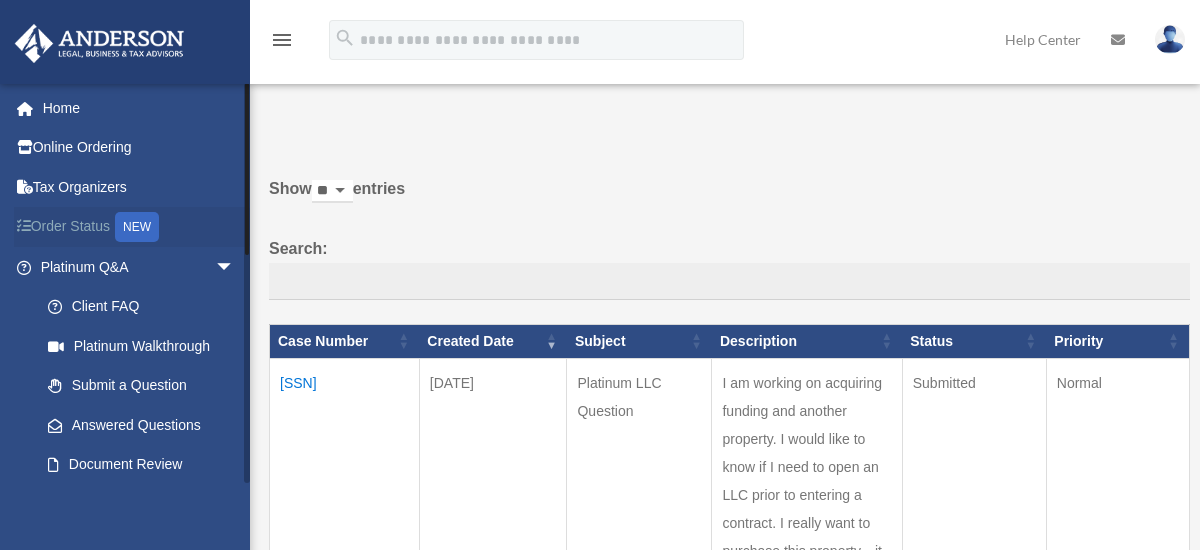 click on "Order Status  NEW" at bounding box center (139, 227) 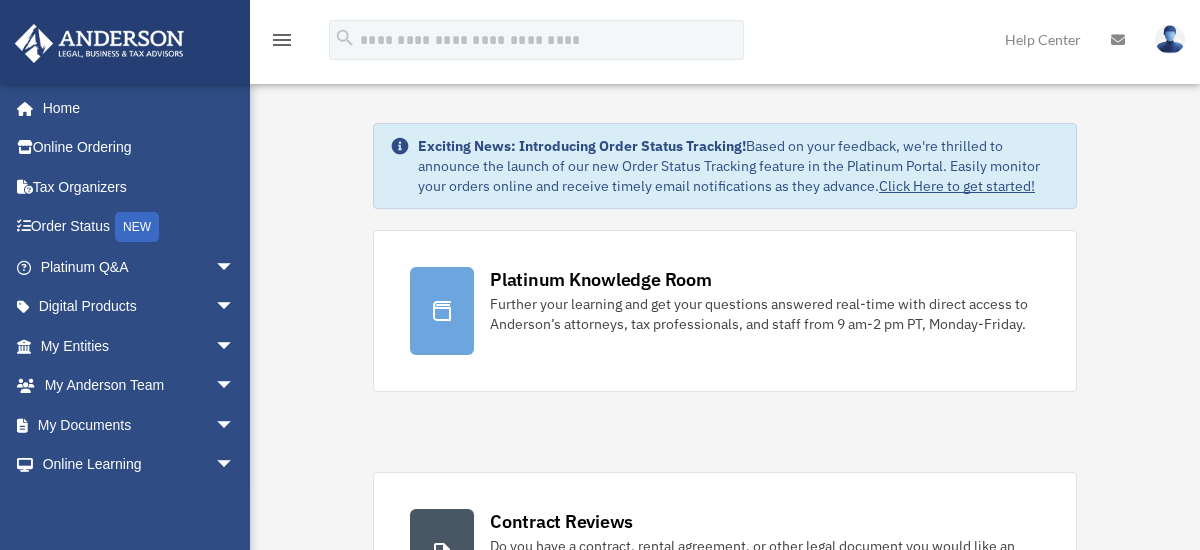 scroll, scrollTop: 0, scrollLeft: 0, axis: both 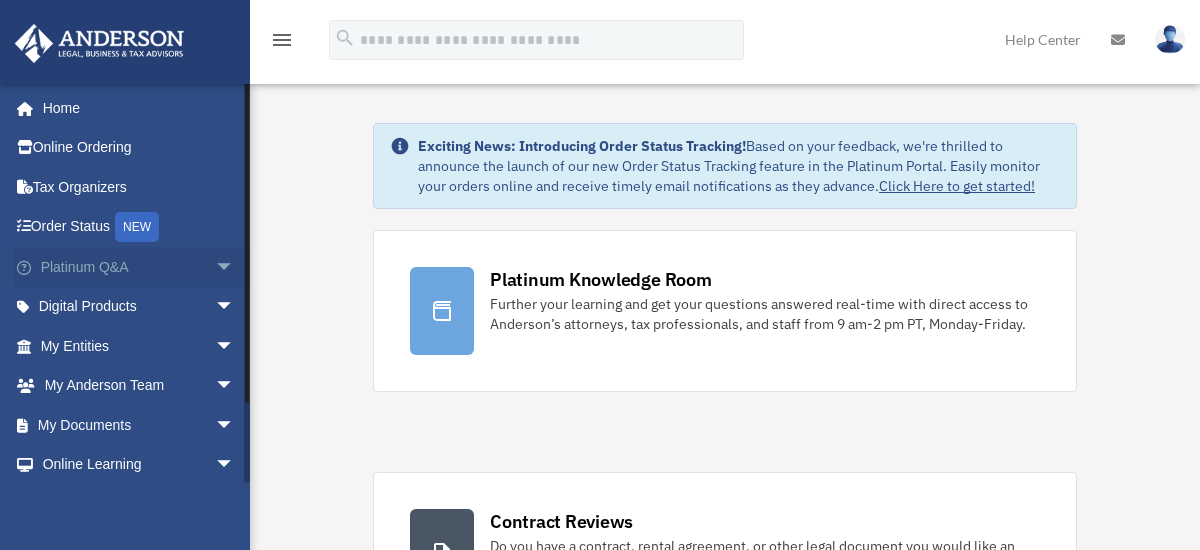 click on "Platinum Q&A arrow_drop_down" at bounding box center [139, 267] 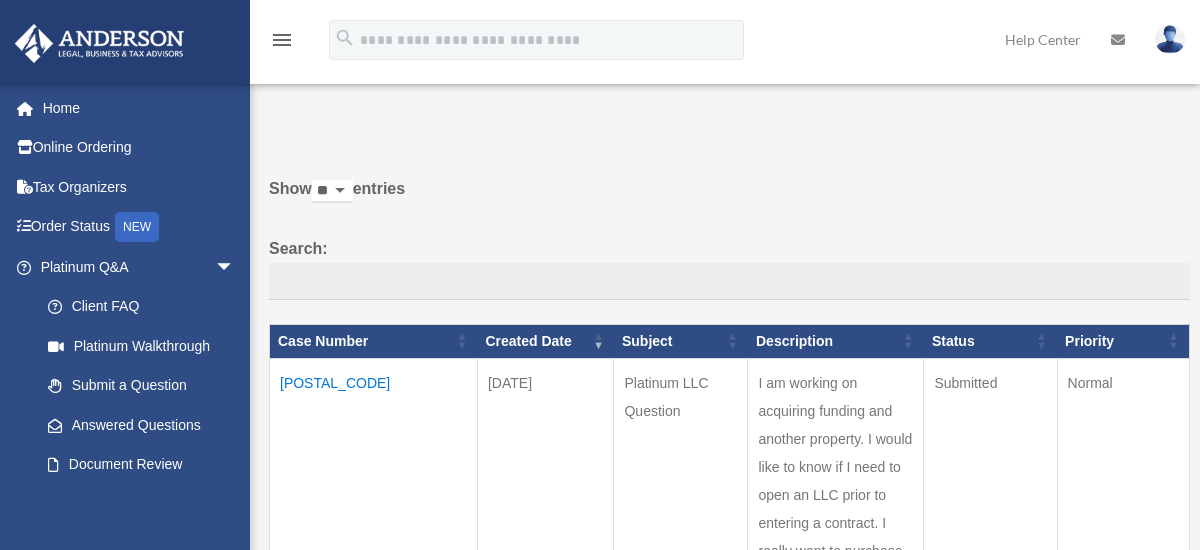 scroll, scrollTop: 0, scrollLeft: 0, axis: both 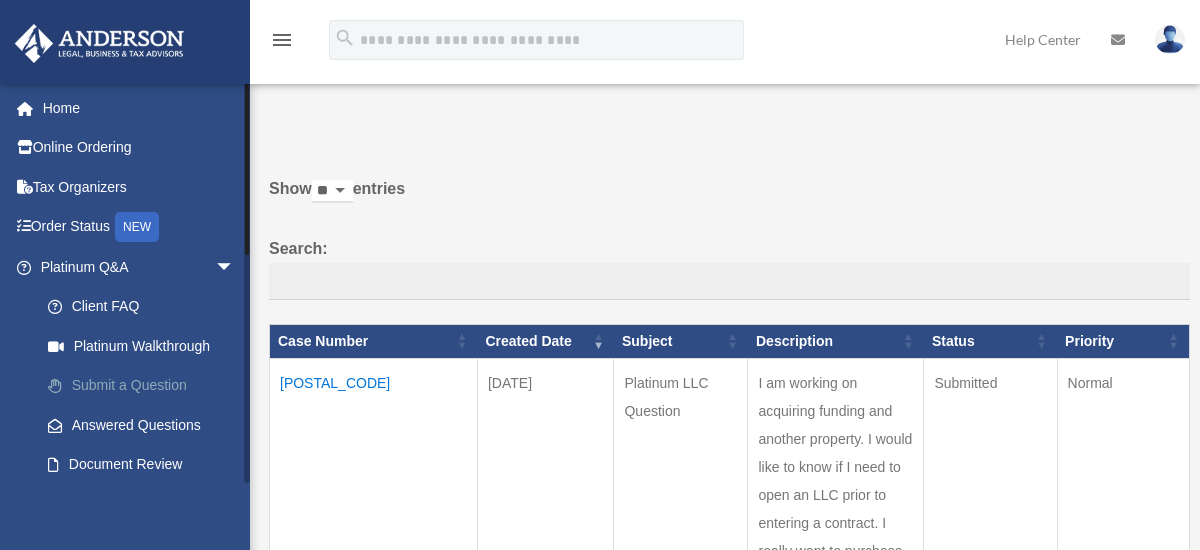 click on "Submit a Question" at bounding box center (146, 386) 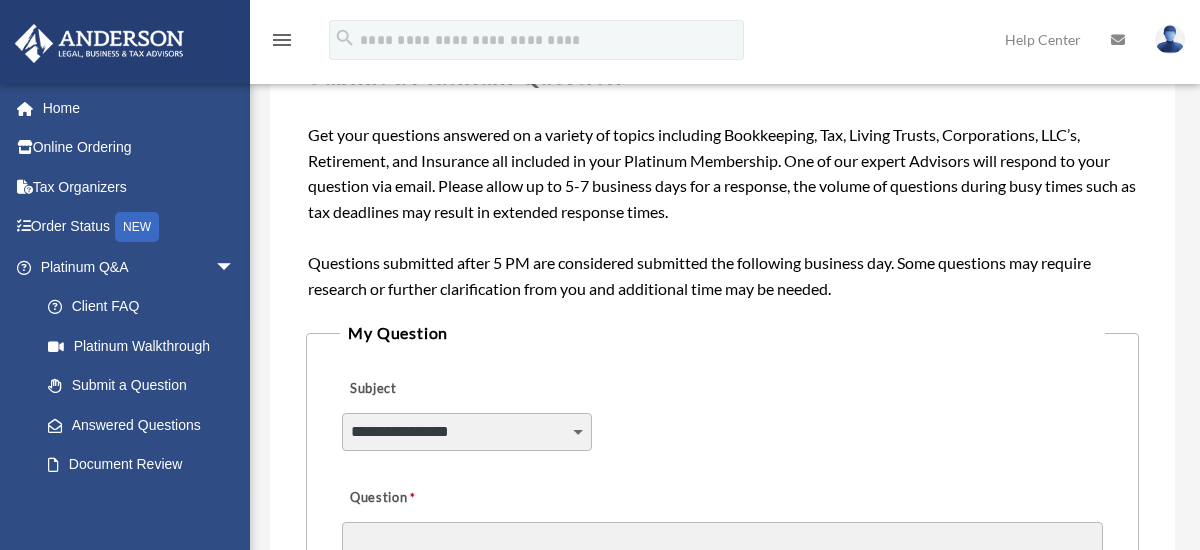 scroll, scrollTop: 300, scrollLeft: 0, axis: vertical 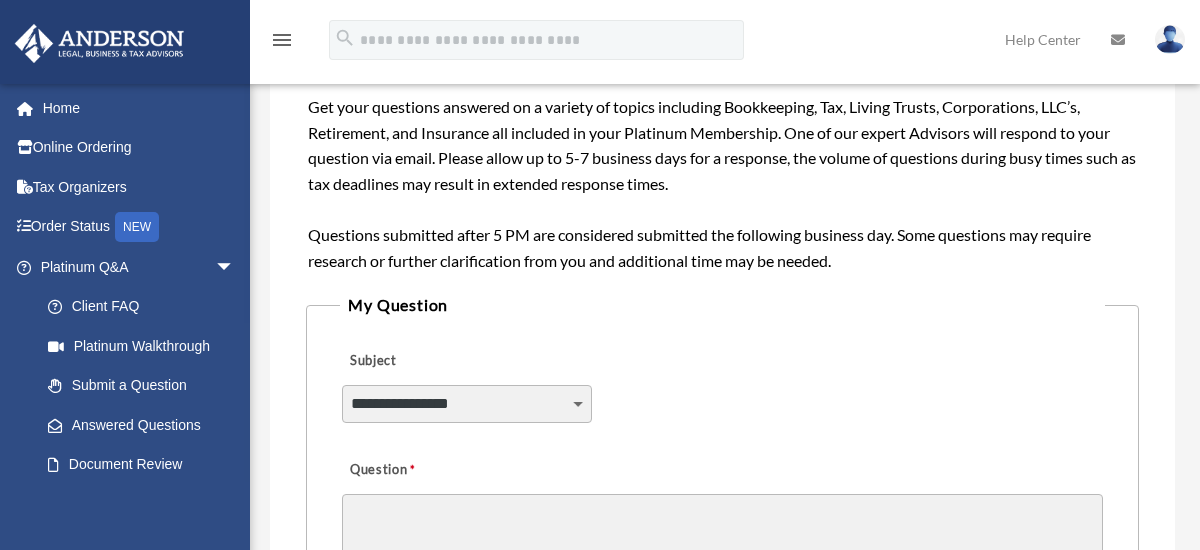 click on "**********" at bounding box center (466, 404) 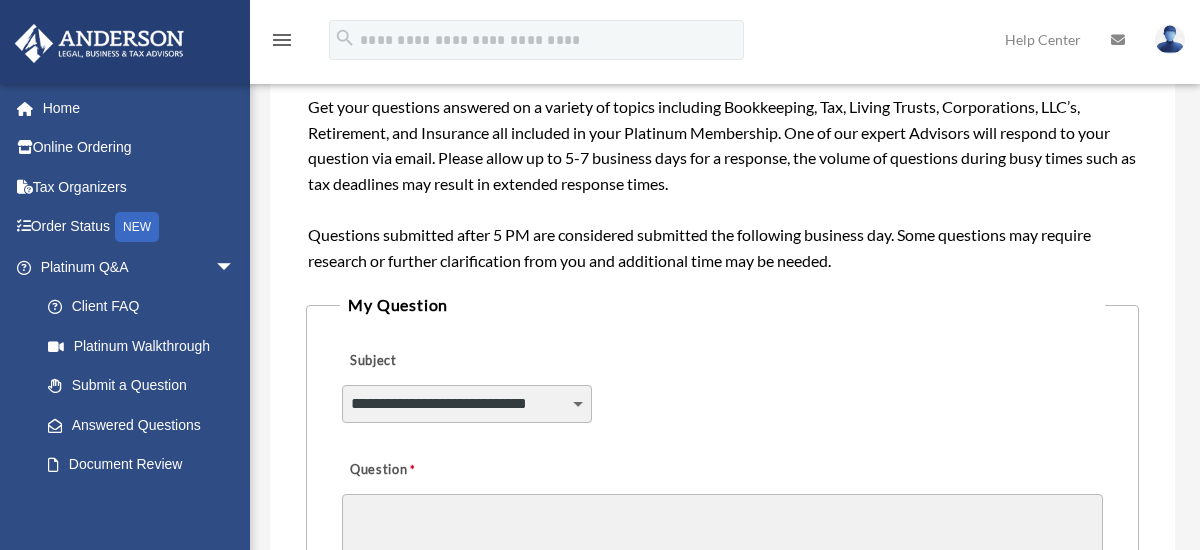 click on "**********" at bounding box center (466, 404) 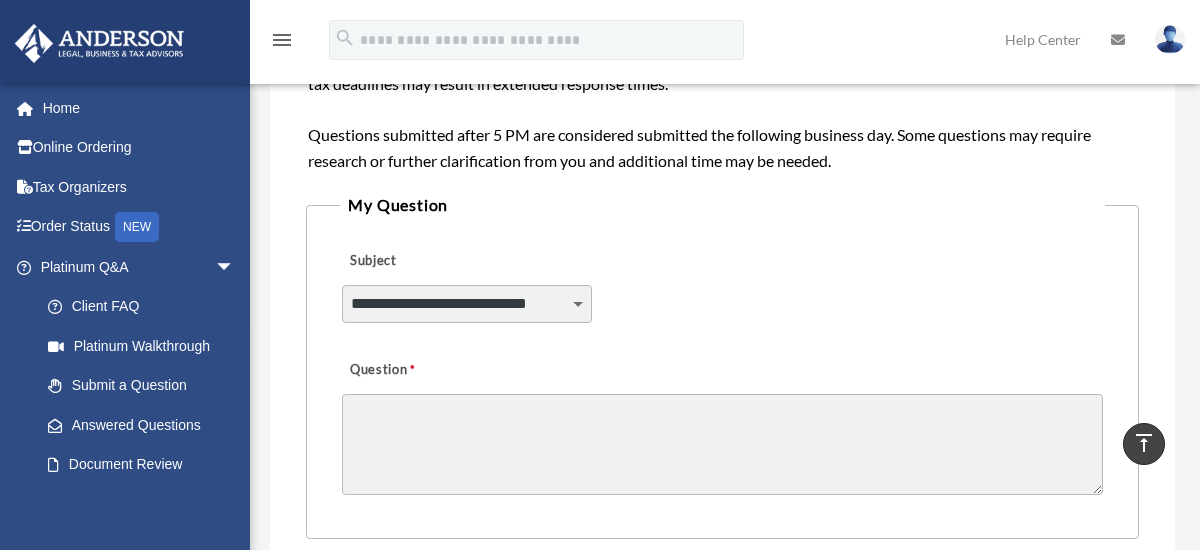 click on "Question" at bounding box center [722, 444] 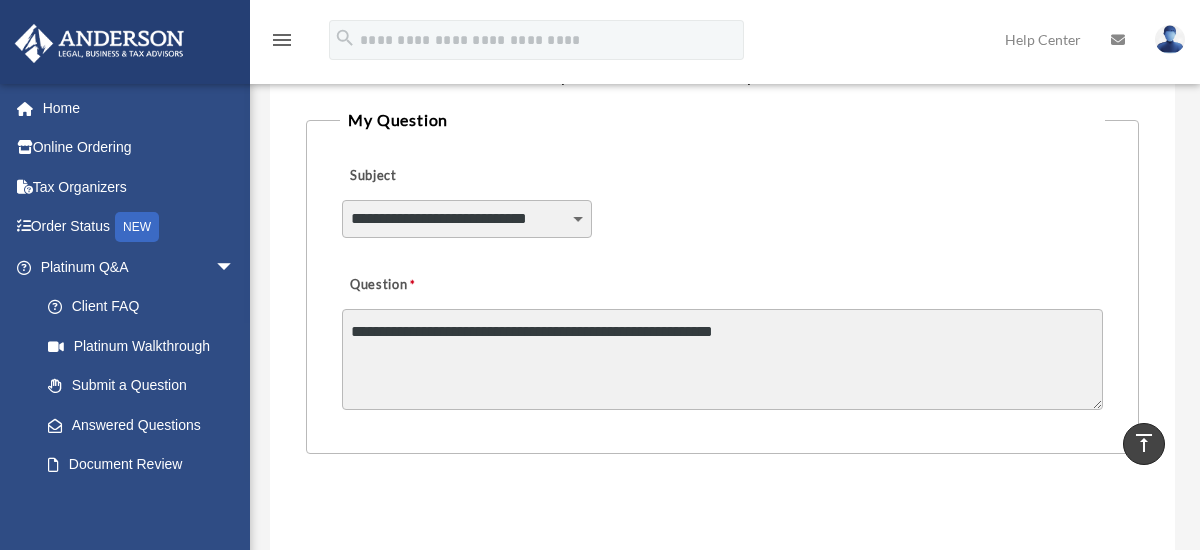 scroll, scrollTop: 461, scrollLeft: 0, axis: vertical 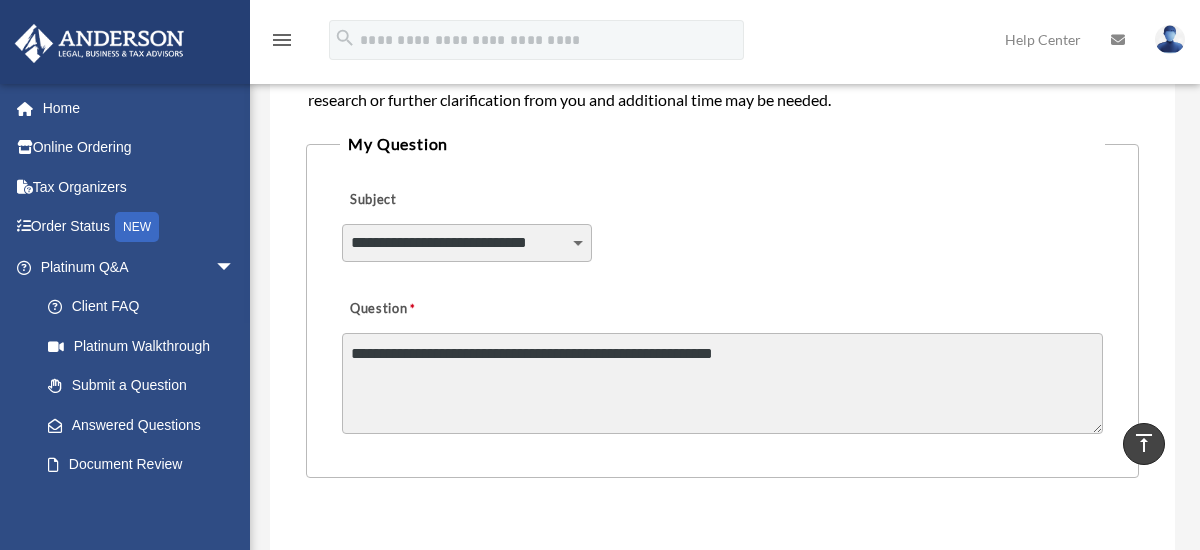click on "**********" at bounding box center (722, 383) 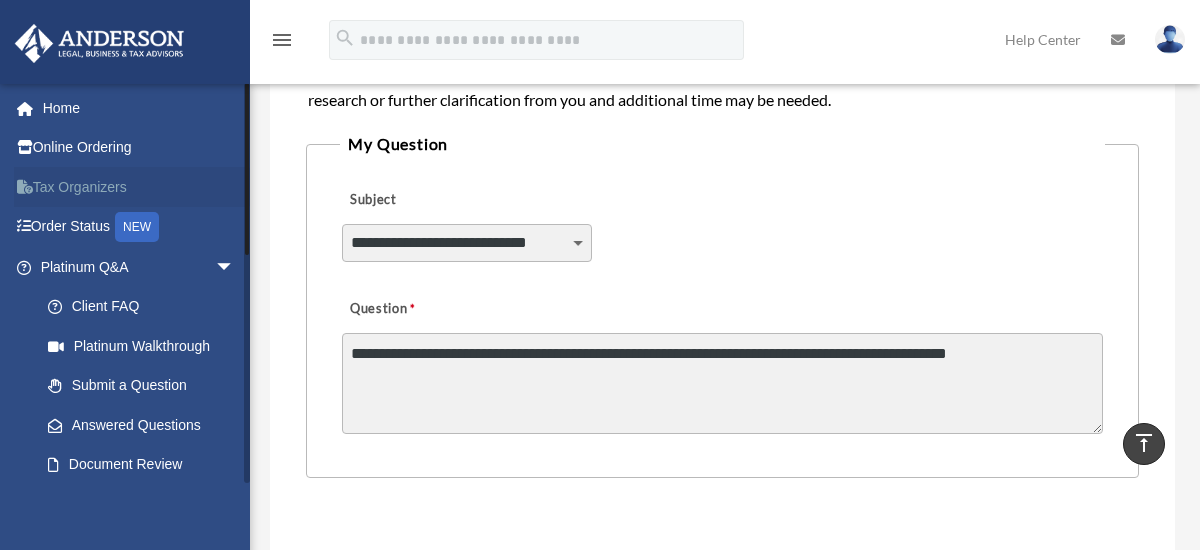 type on "**********" 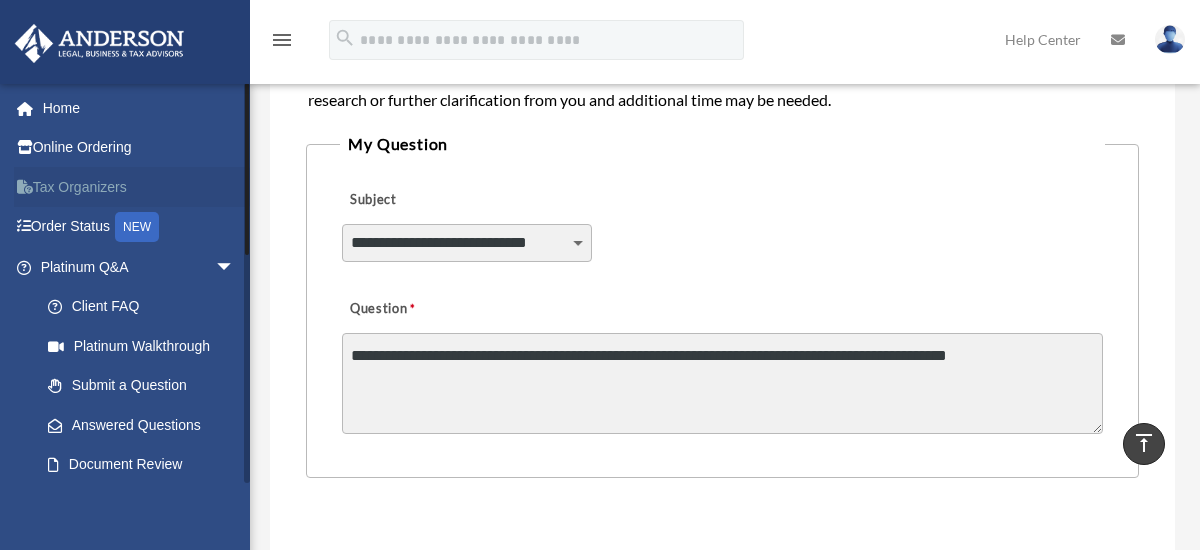 click on "Tax Organizers" at bounding box center [139, 187] 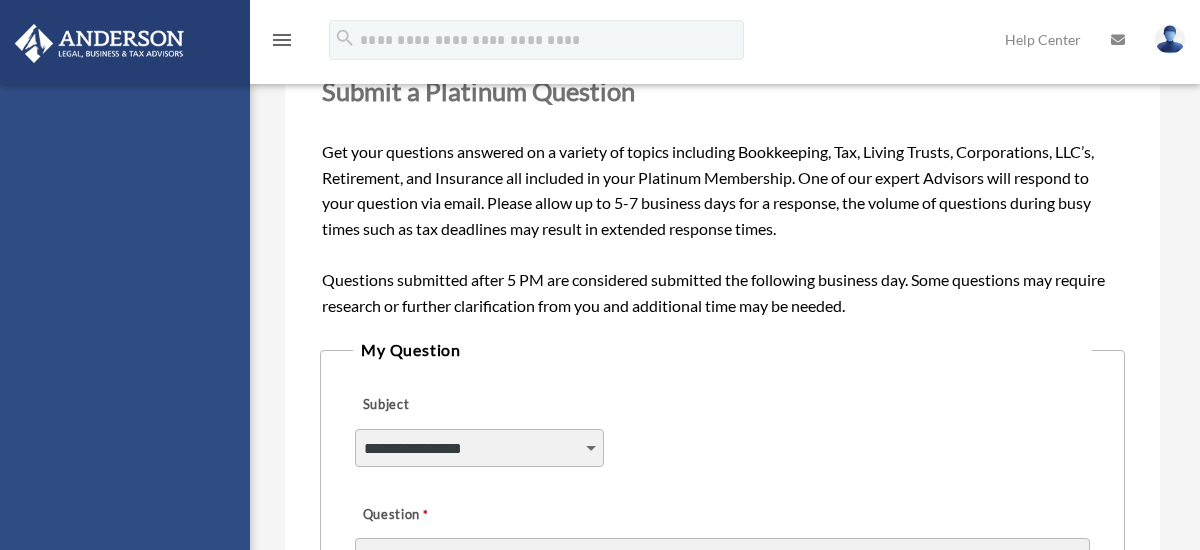 scroll, scrollTop: 461, scrollLeft: 0, axis: vertical 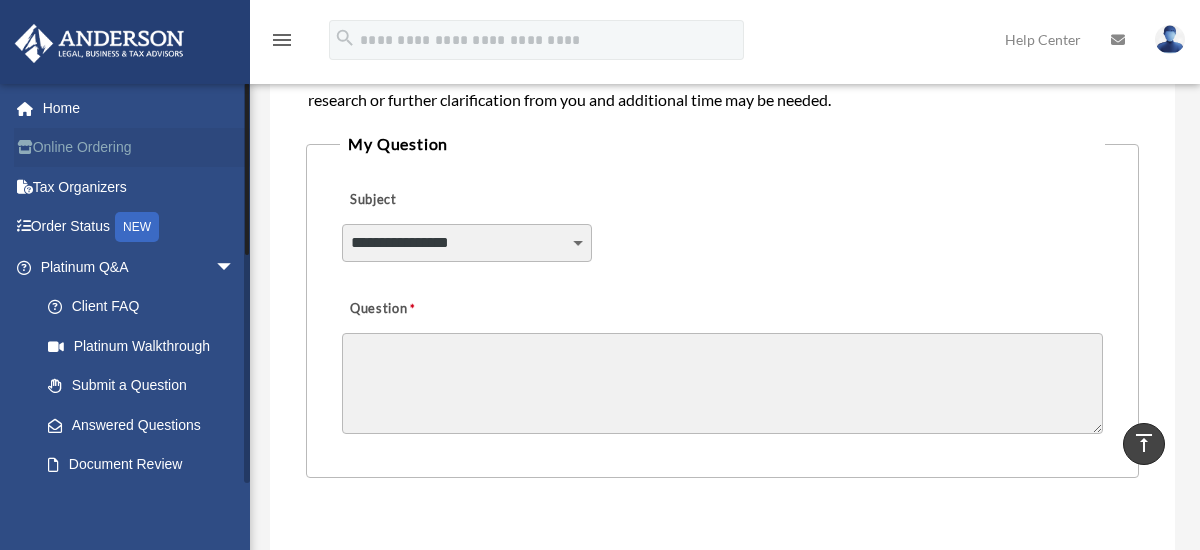 click on "Online Ordering" at bounding box center (139, 148) 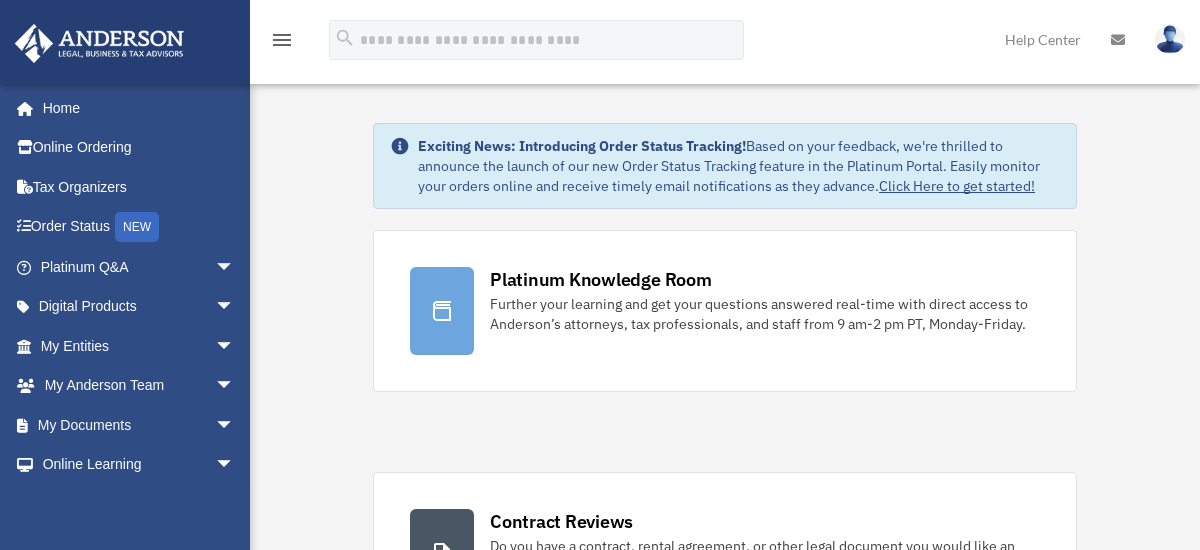 scroll, scrollTop: 0, scrollLeft: 0, axis: both 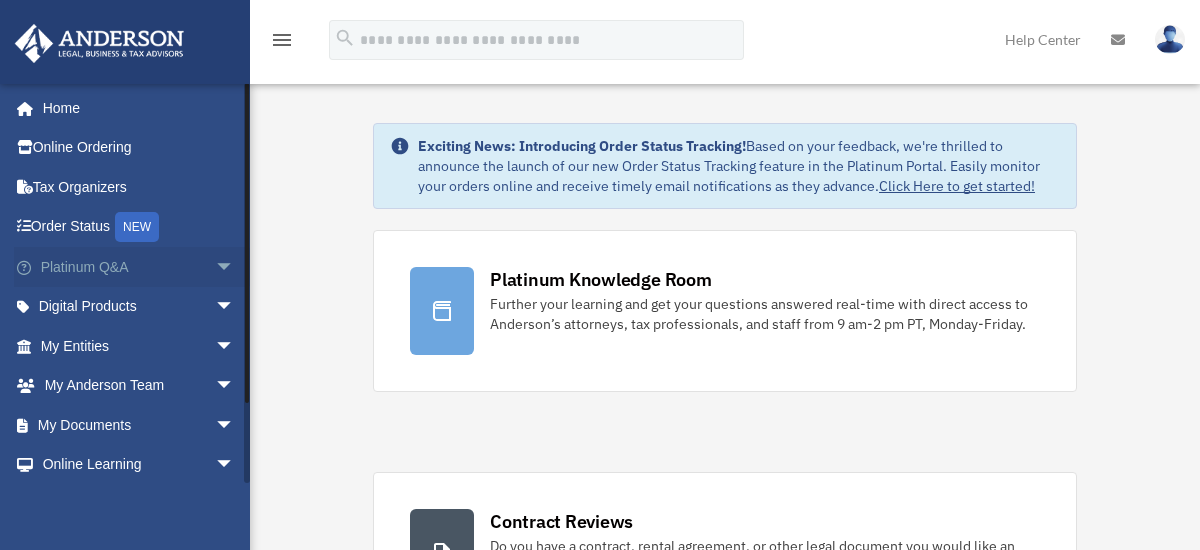click on "Platinum Q&A arrow_drop_down" at bounding box center [139, 267] 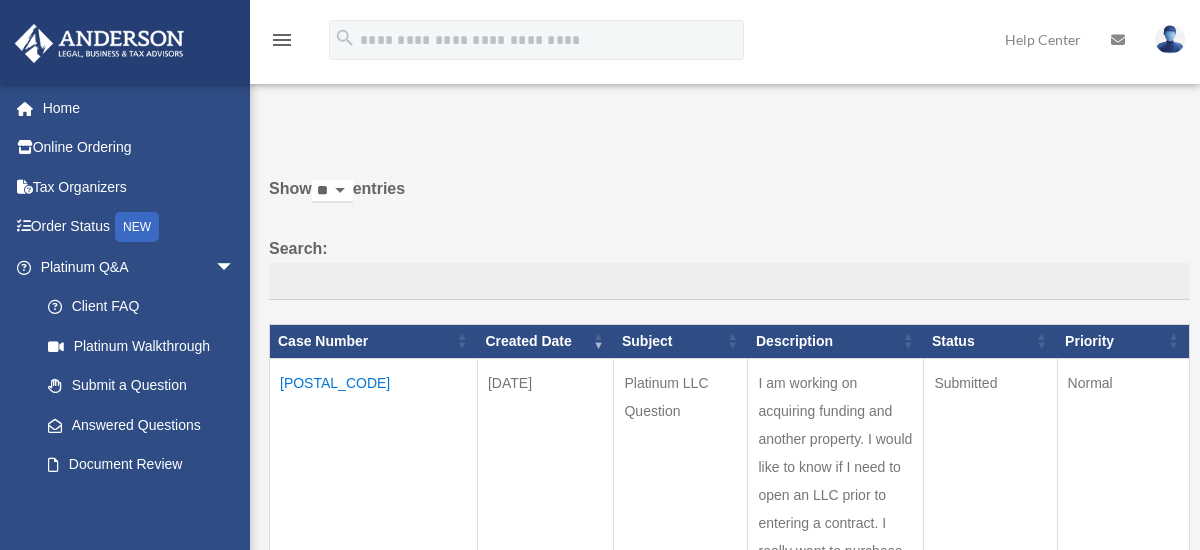 scroll, scrollTop: 0, scrollLeft: 0, axis: both 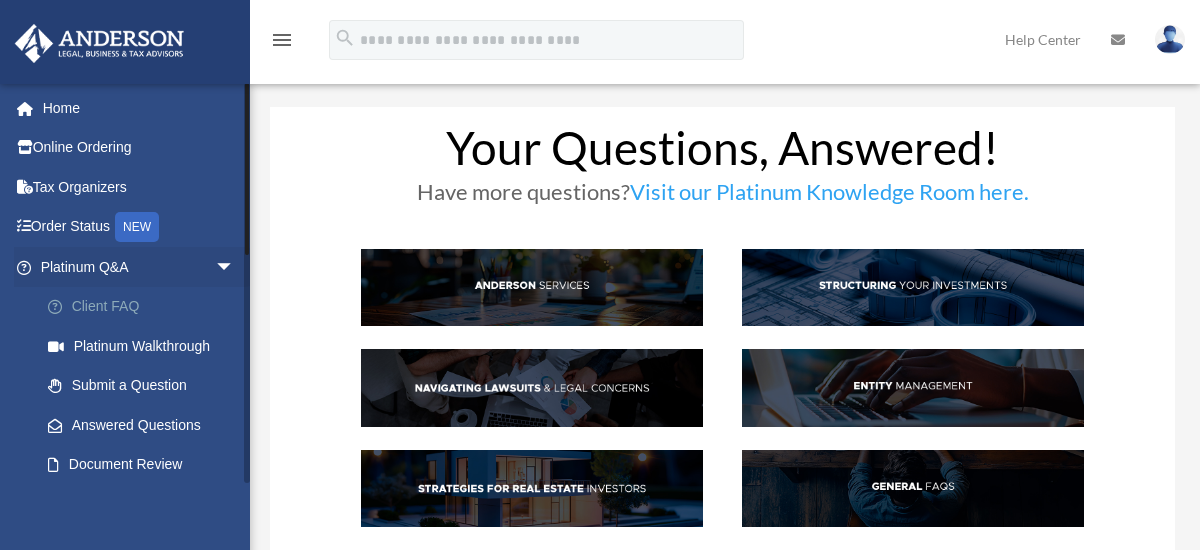 click on "Client FAQ" at bounding box center (146, 307) 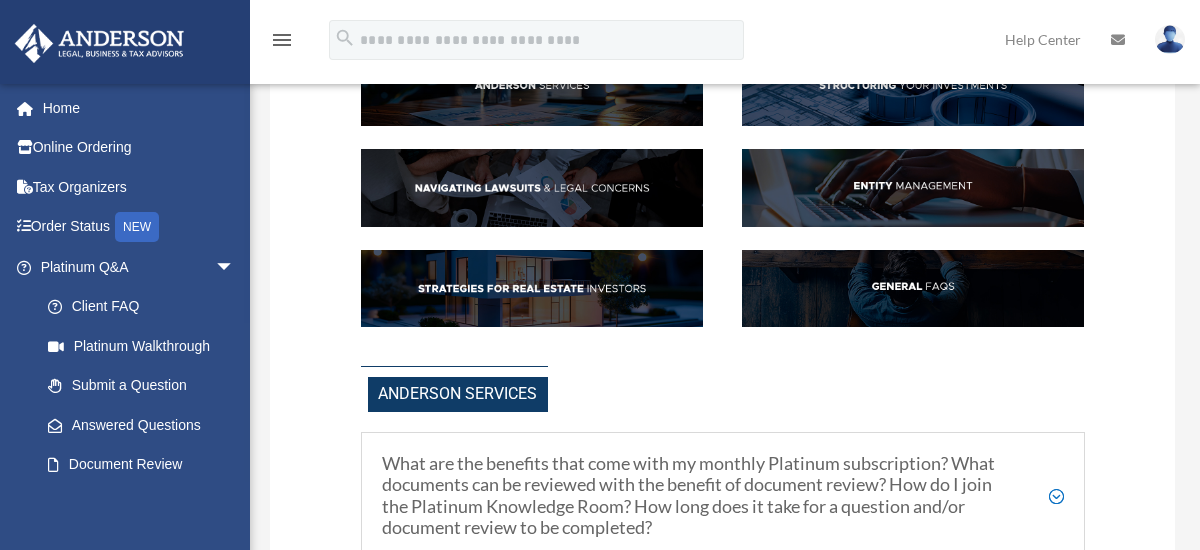 scroll, scrollTop: 100, scrollLeft: 0, axis: vertical 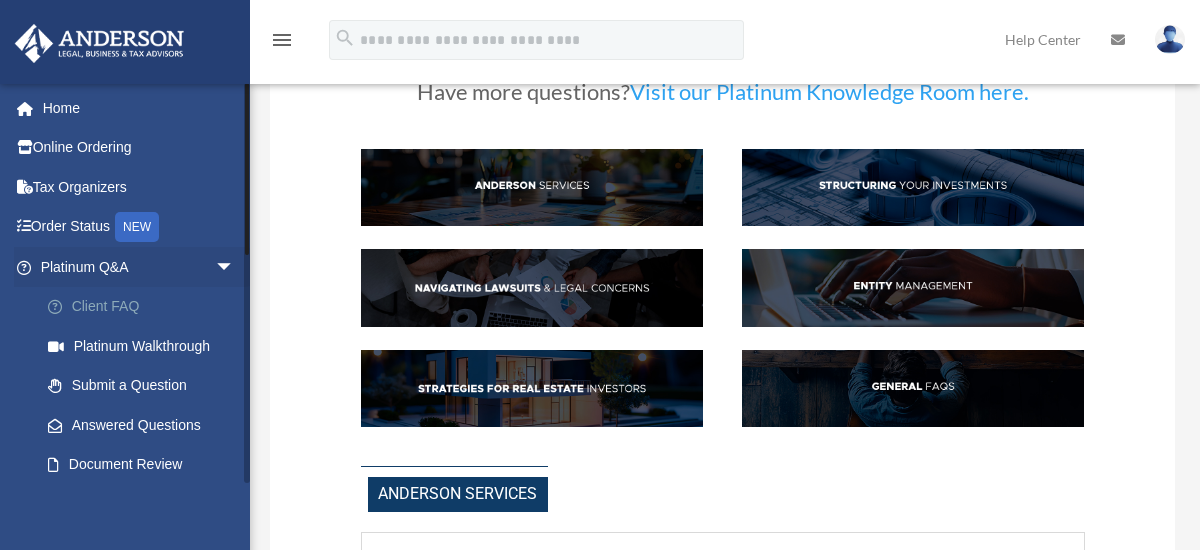 click on "Client FAQ" at bounding box center (146, 307) 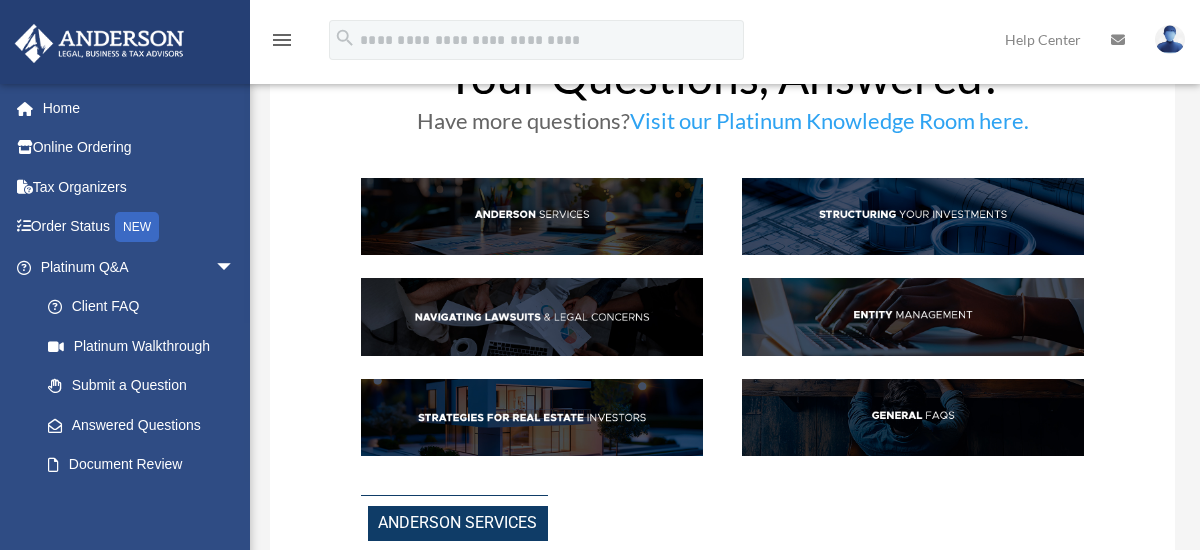 scroll, scrollTop: 100, scrollLeft: 0, axis: vertical 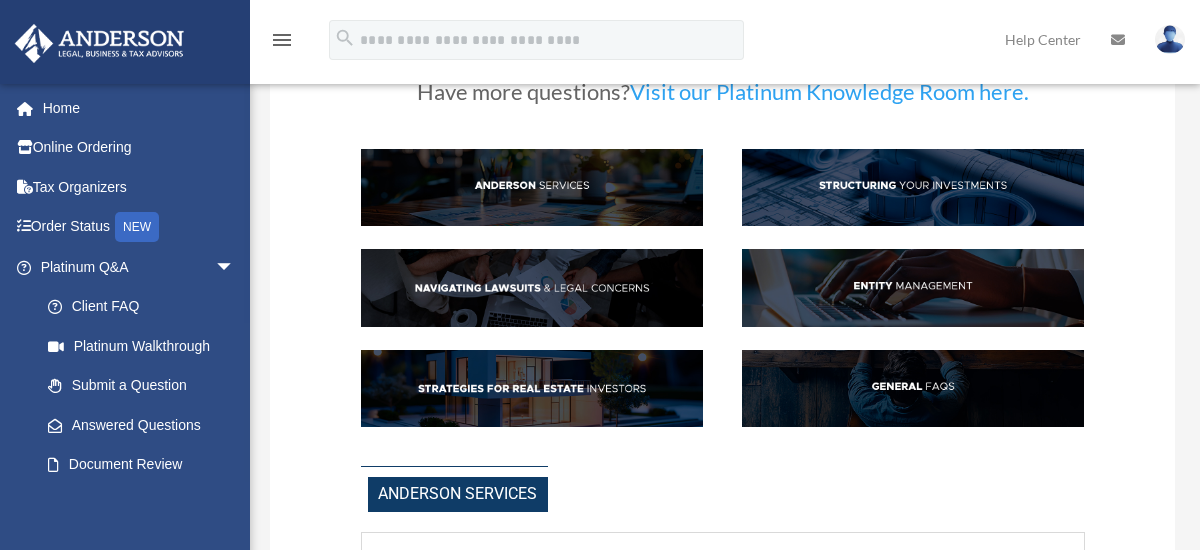 click at bounding box center (913, 288) 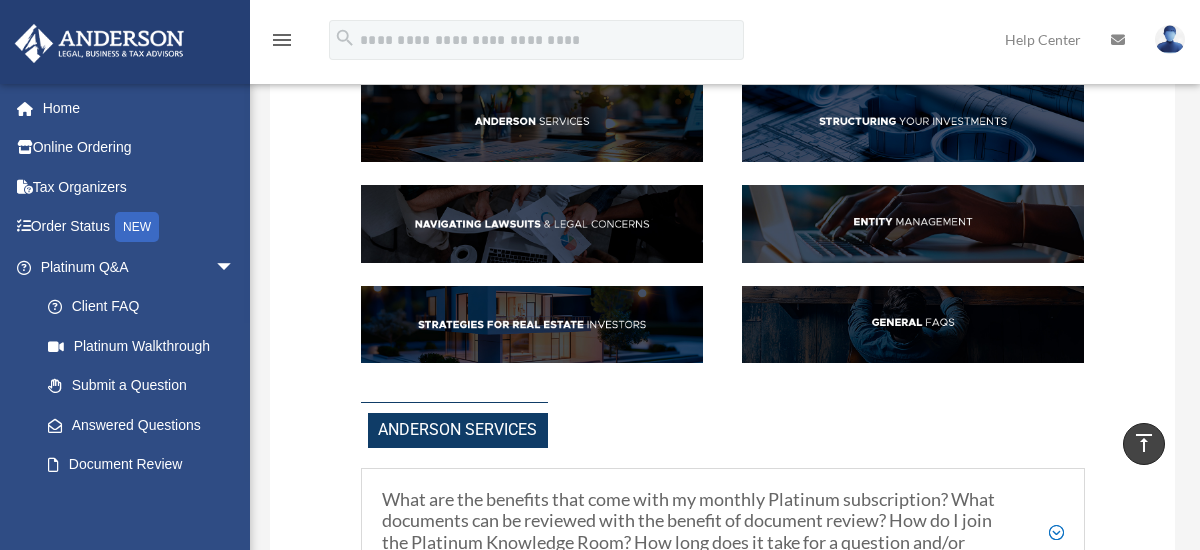 scroll, scrollTop: 0, scrollLeft: 0, axis: both 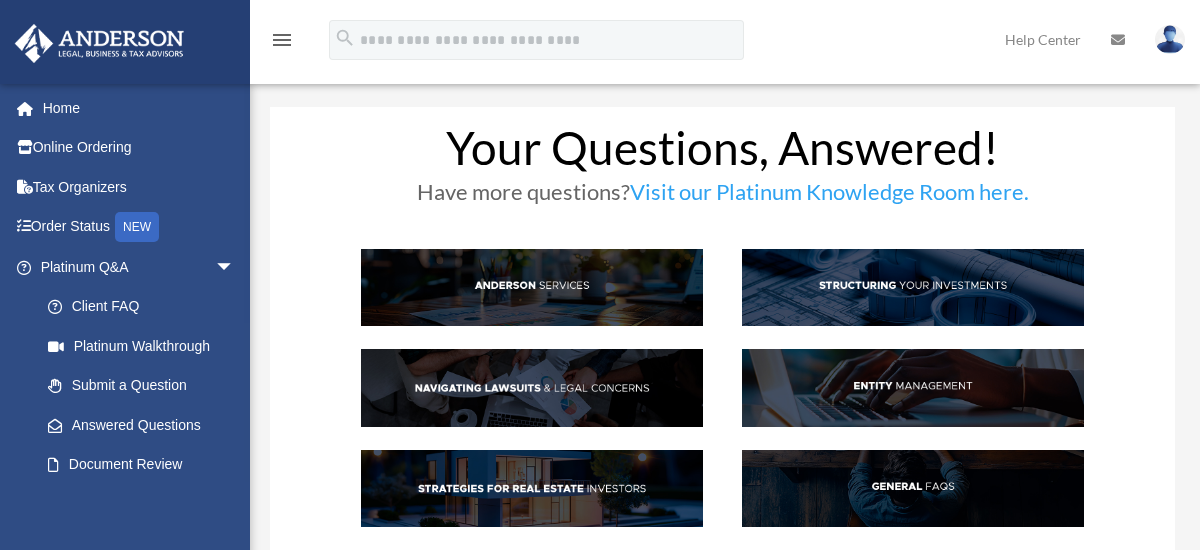 click at bounding box center [913, 489] 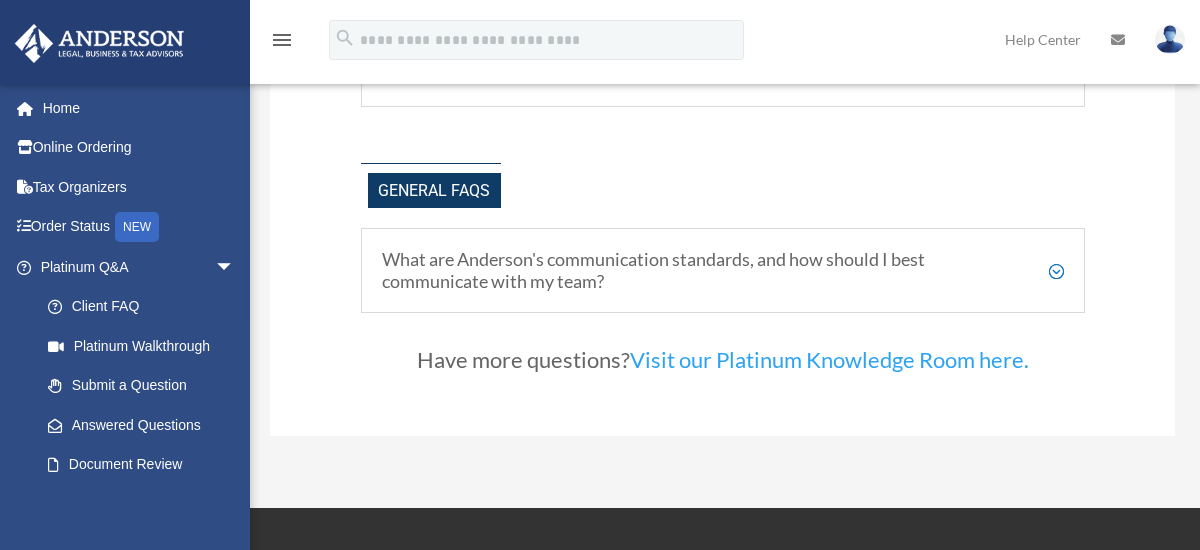 scroll, scrollTop: 3950, scrollLeft: 0, axis: vertical 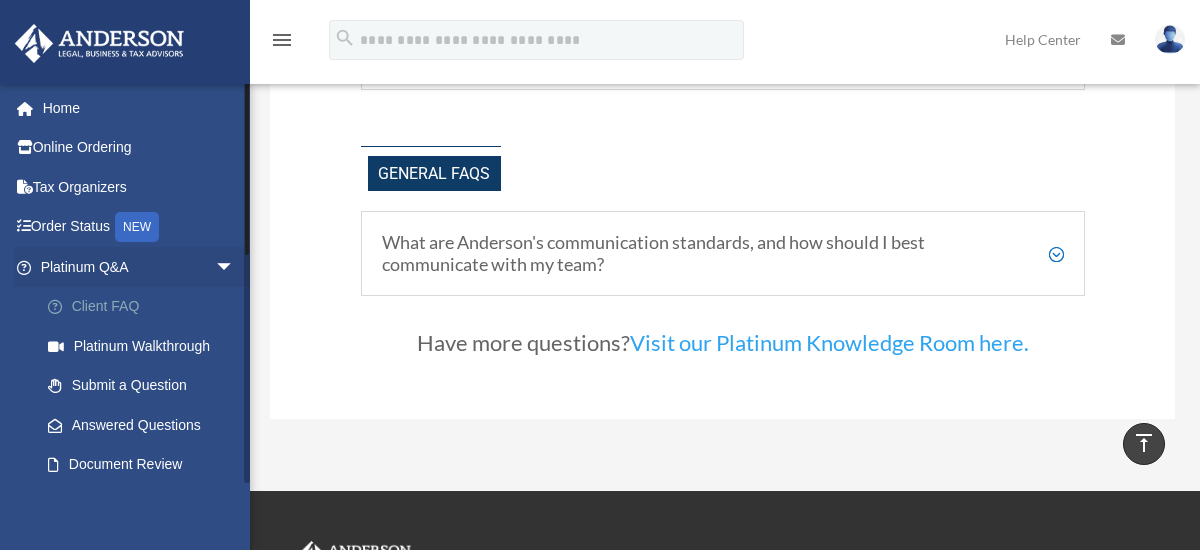 click on "Client FAQ" at bounding box center [146, 307] 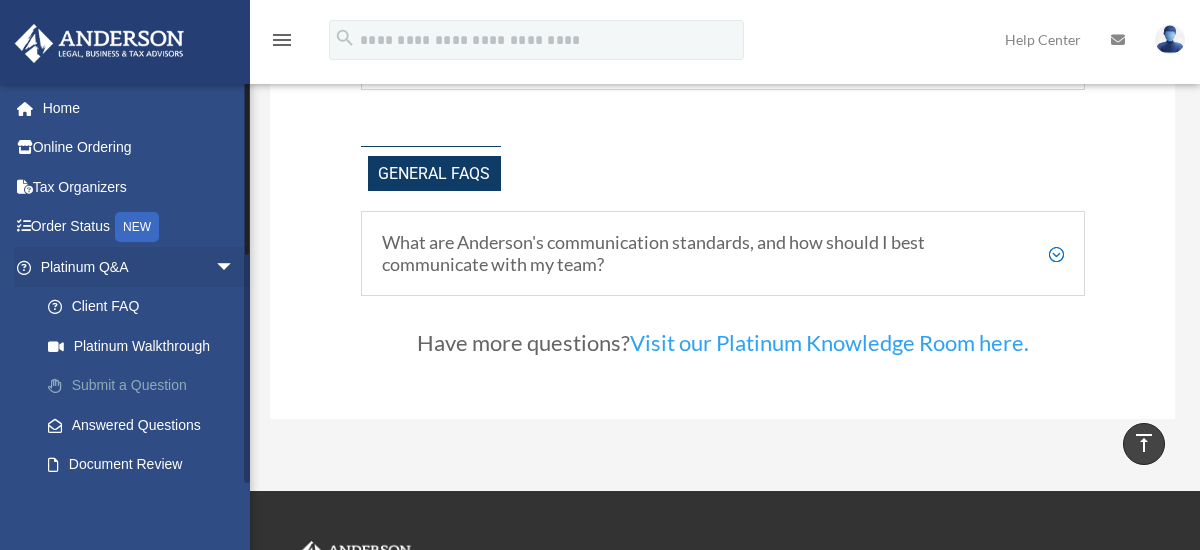 click on "Submit a Question" at bounding box center (146, 386) 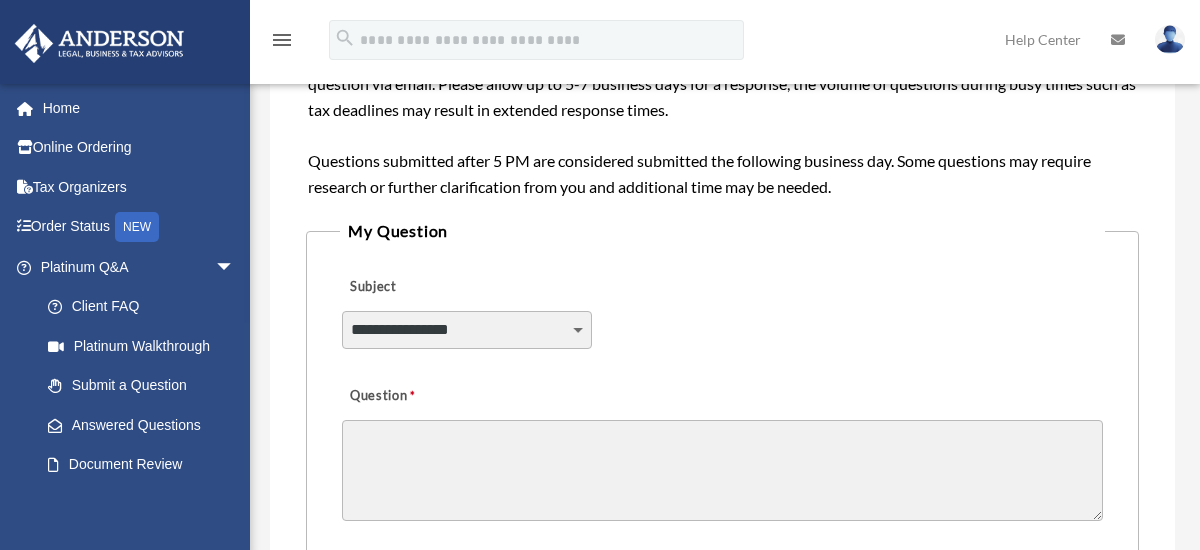 scroll, scrollTop: 400, scrollLeft: 0, axis: vertical 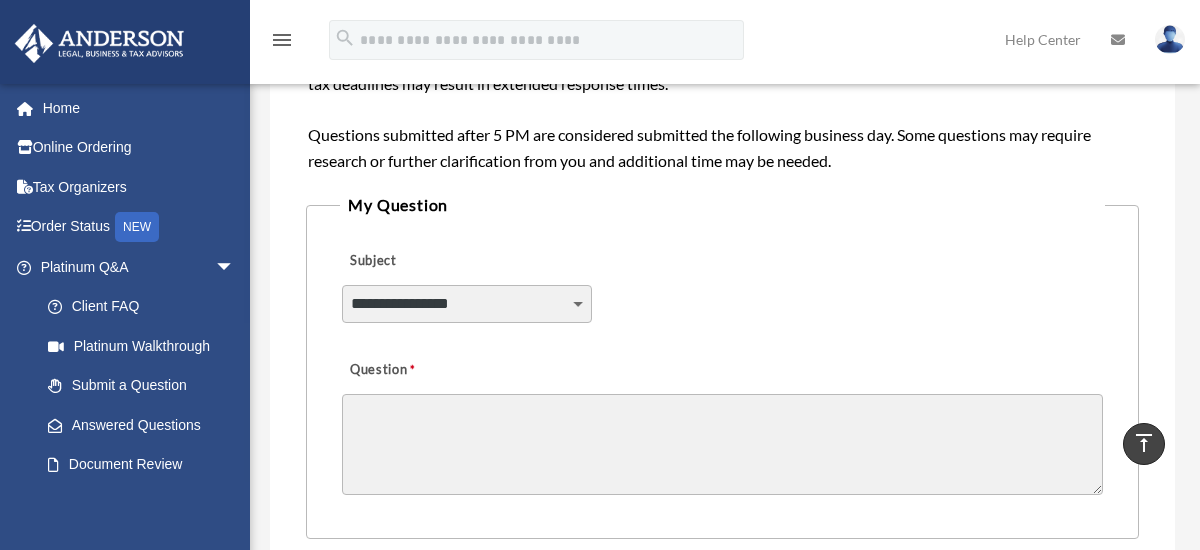 click on "Question" at bounding box center [722, 444] 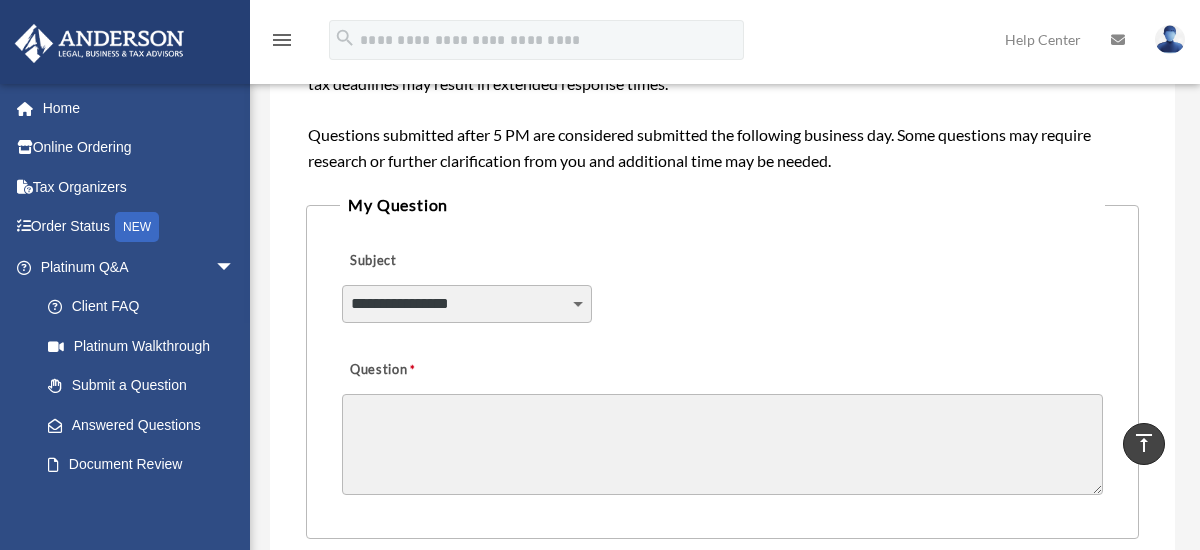 click on "Question" at bounding box center (722, 444) 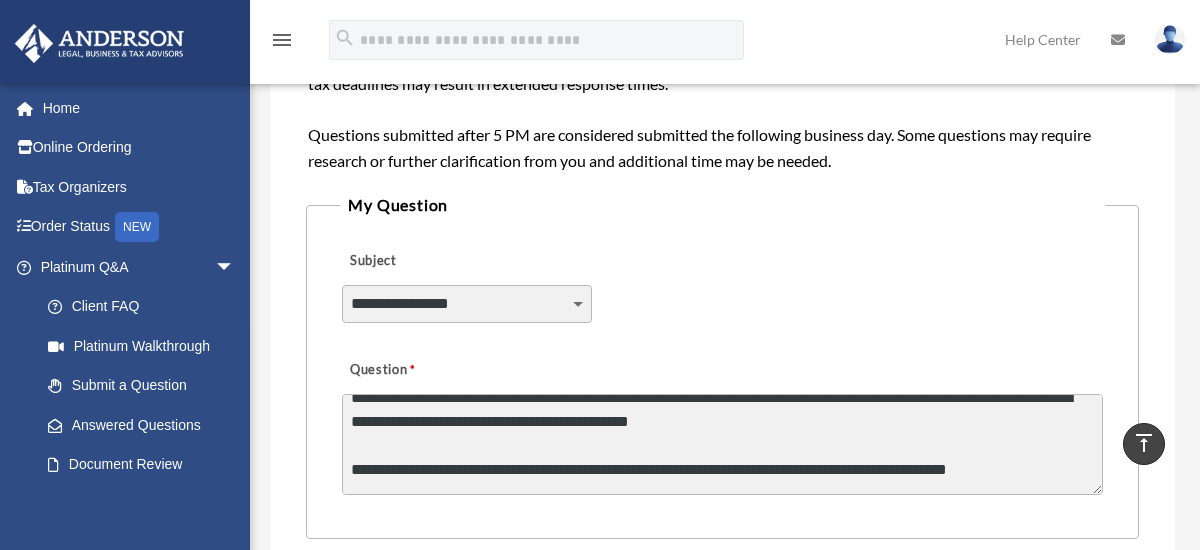 scroll, scrollTop: 0, scrollLeft: 0, axis: both 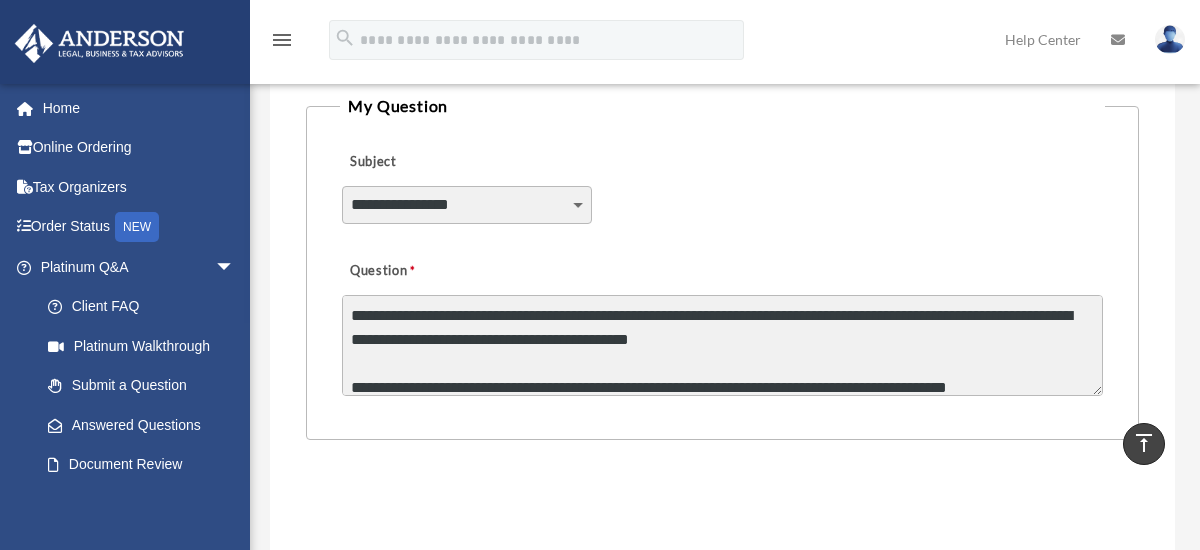 type on "**********" 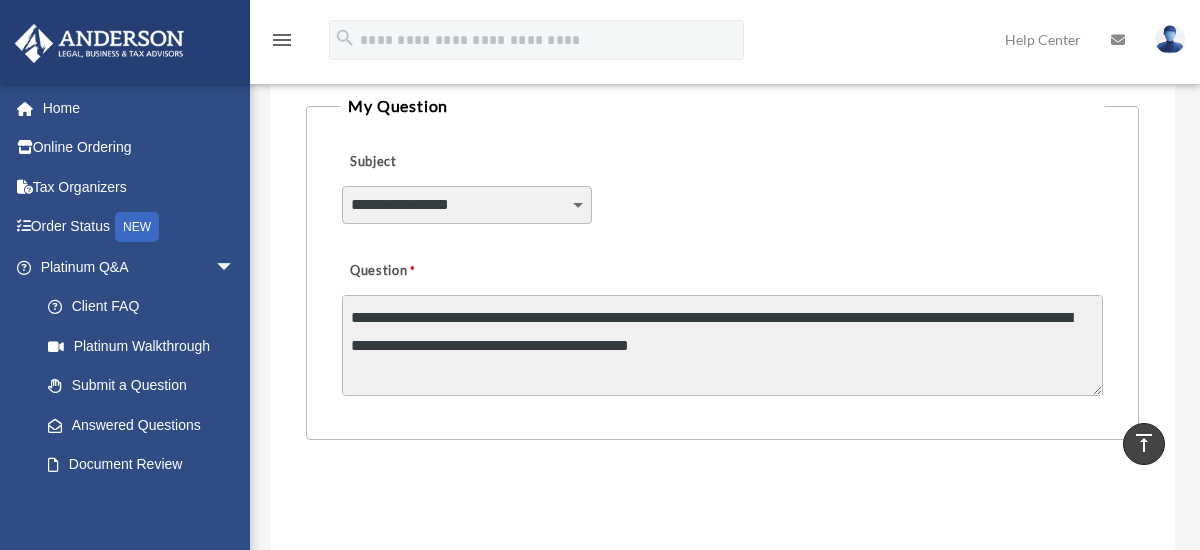 click on "**********" at bounding box center [466, 205] 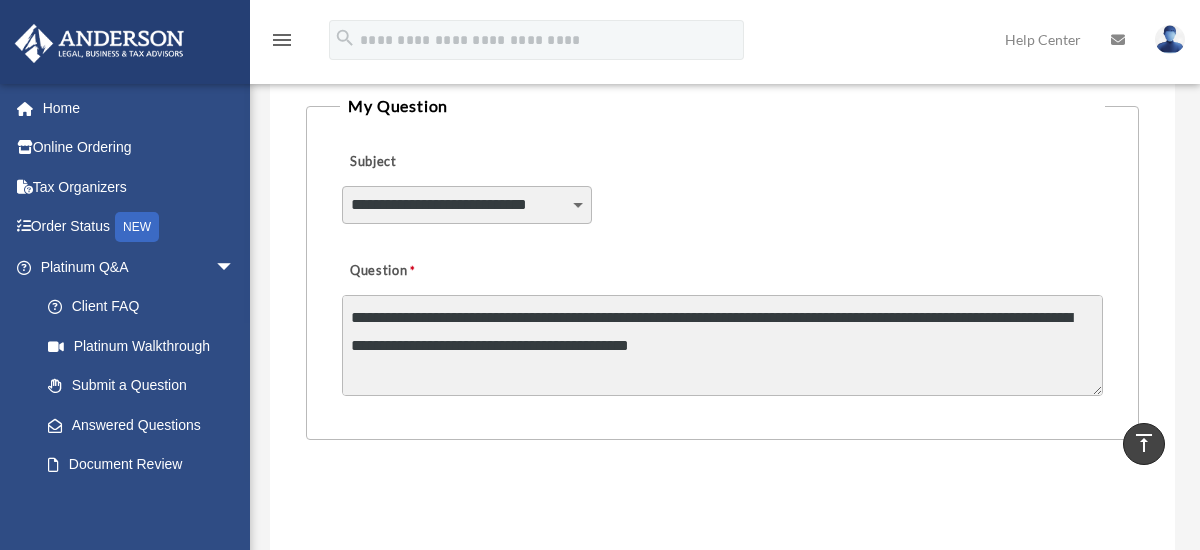 click on "**********" at bounding box center (466, 205) 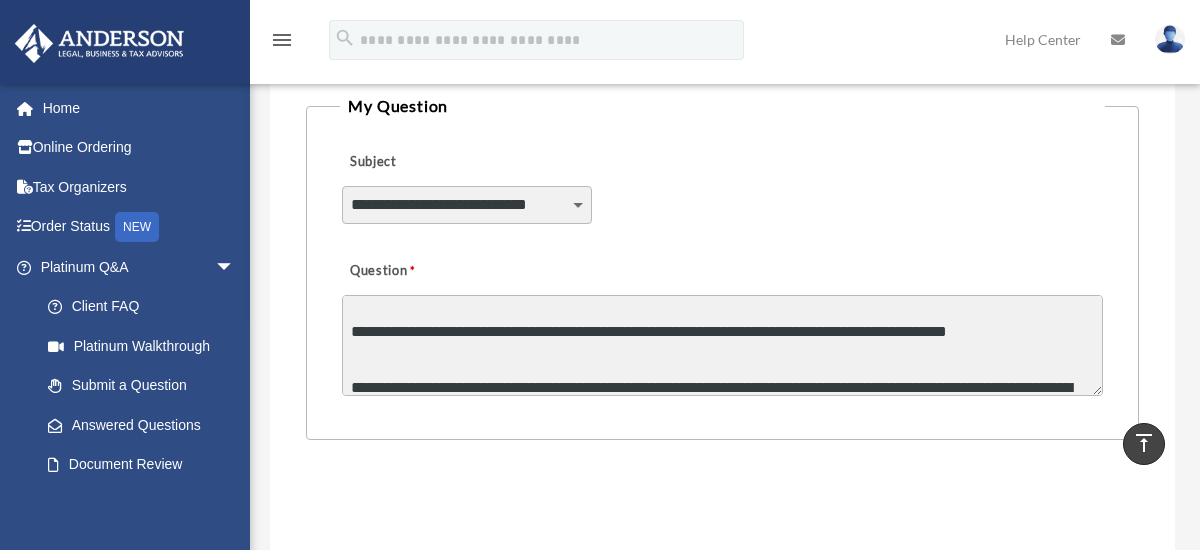 scroll, scrollTop: 100, scrollLeft: 0, axis: vertical 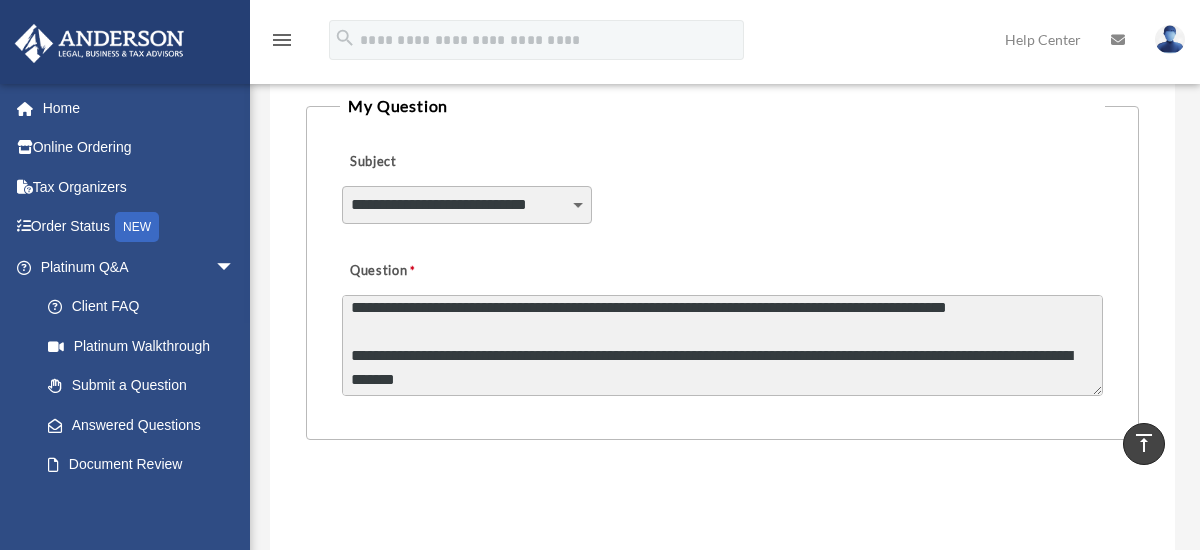 click on "**********" at bounding box center [722, 345] 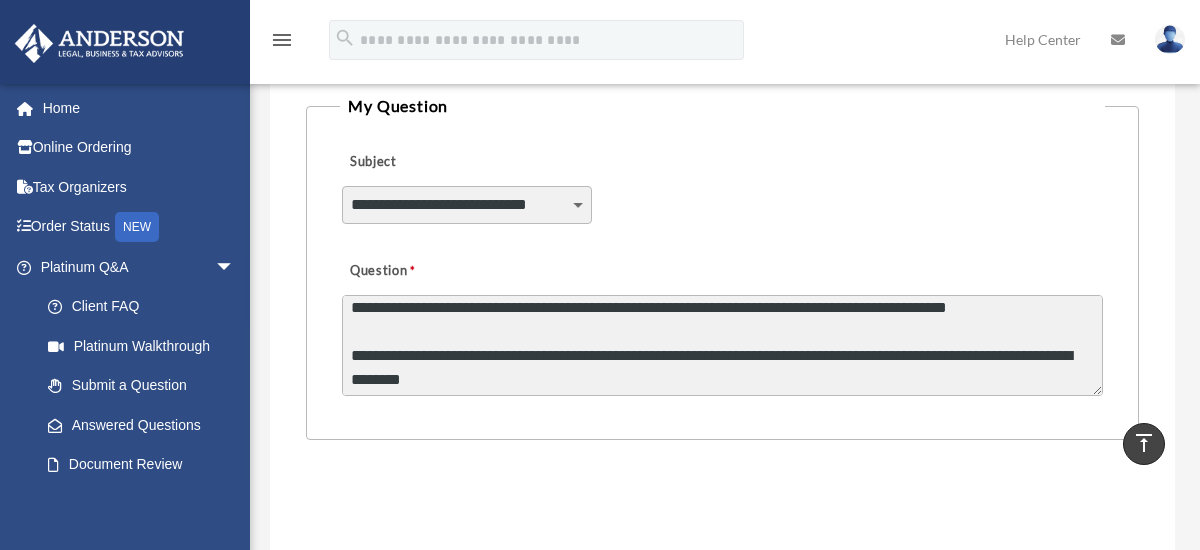 scroll, scrollTop: 156, scrollLeft: 0, axis: vertical 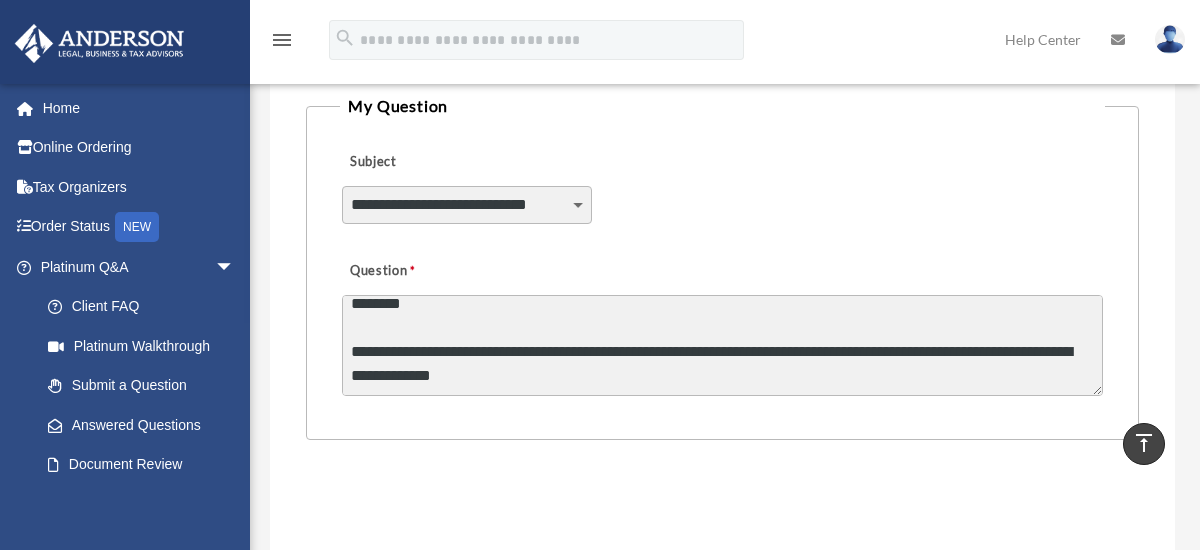 click on "**********" at bounding box center [722, 345] 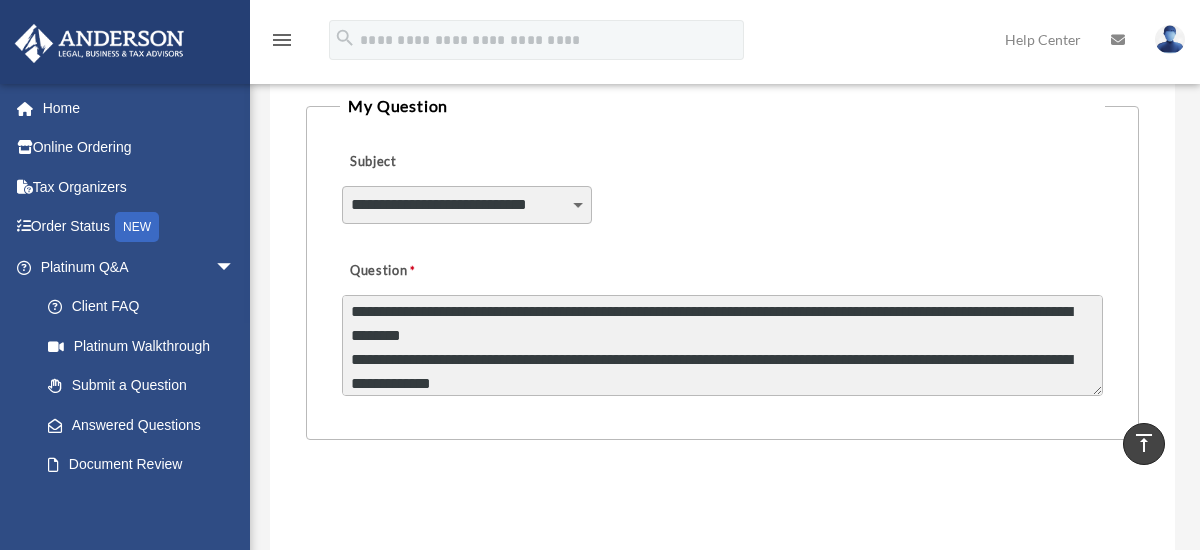 scroll, scrollTop: 108, scrollLeft: 0, axis: vertical 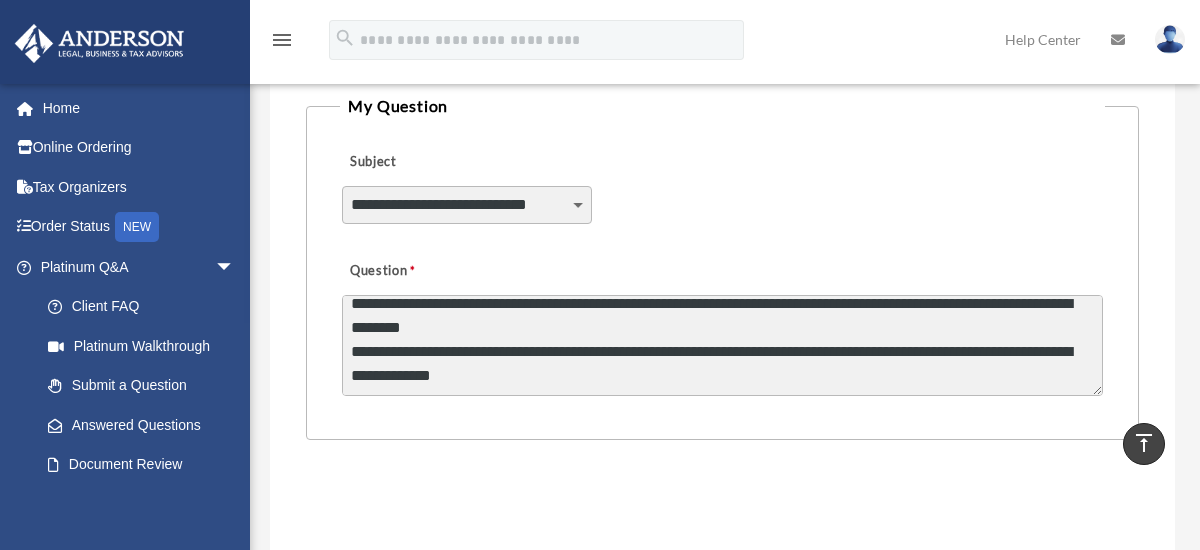 drag, startPoint x: 354, startPoint y: 302, endPoint x: 807, endPoint y: 390, distance: 461.46832 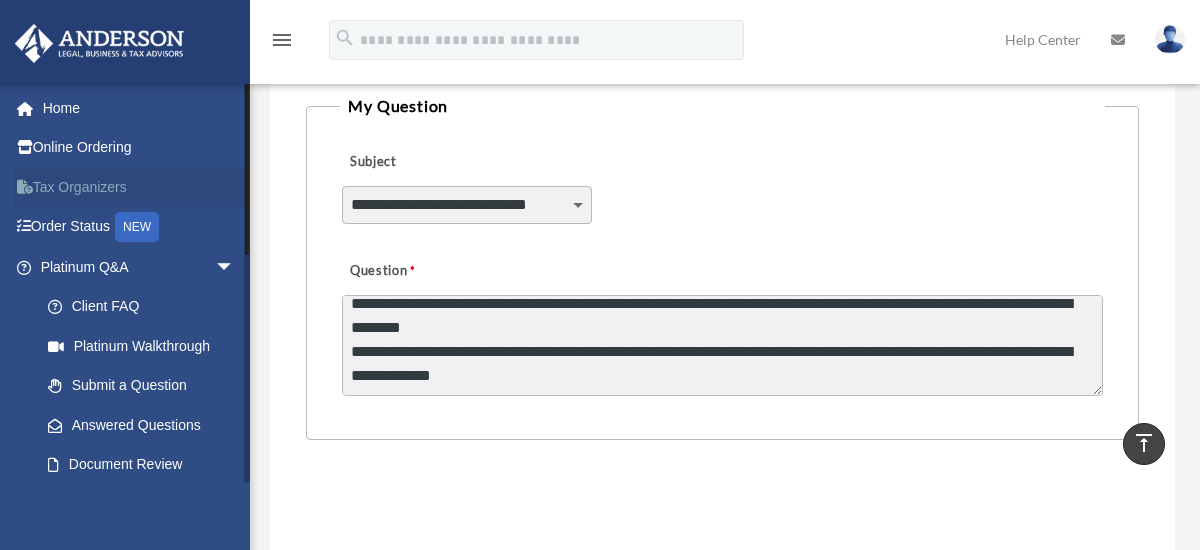 type on "**********" 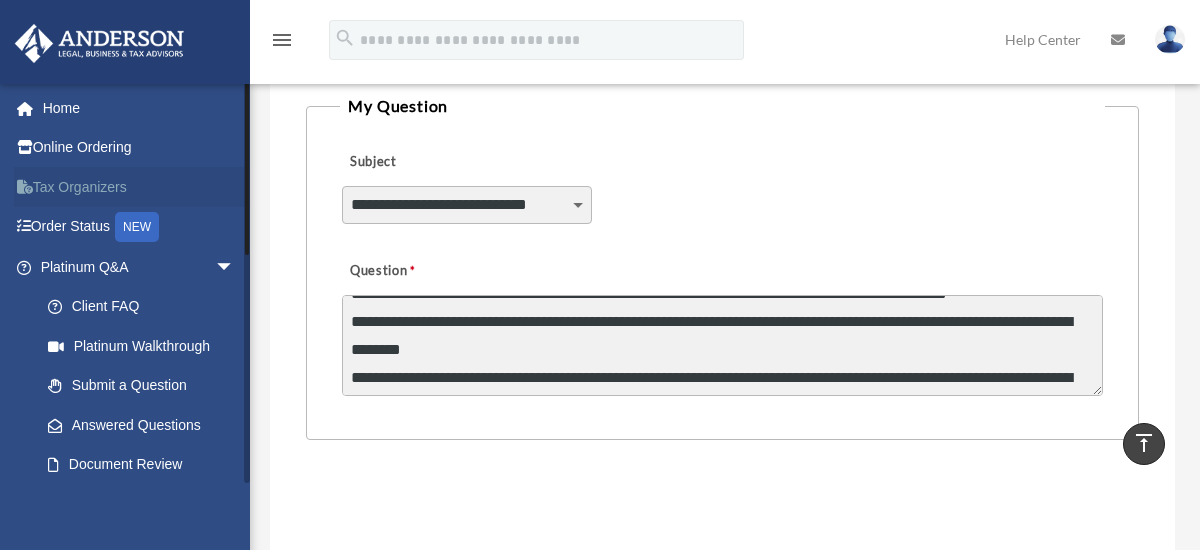 click on "Tax Organizers" at bounding box center [139, 187] 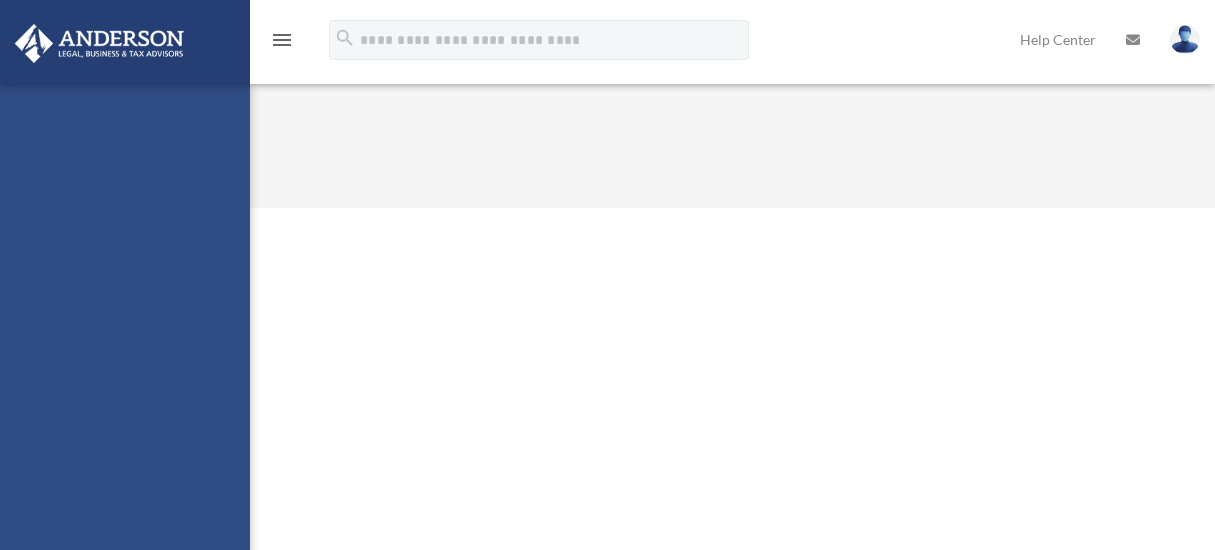 scroll, scrollTop: 0, scrollLeft: 0, axis: both 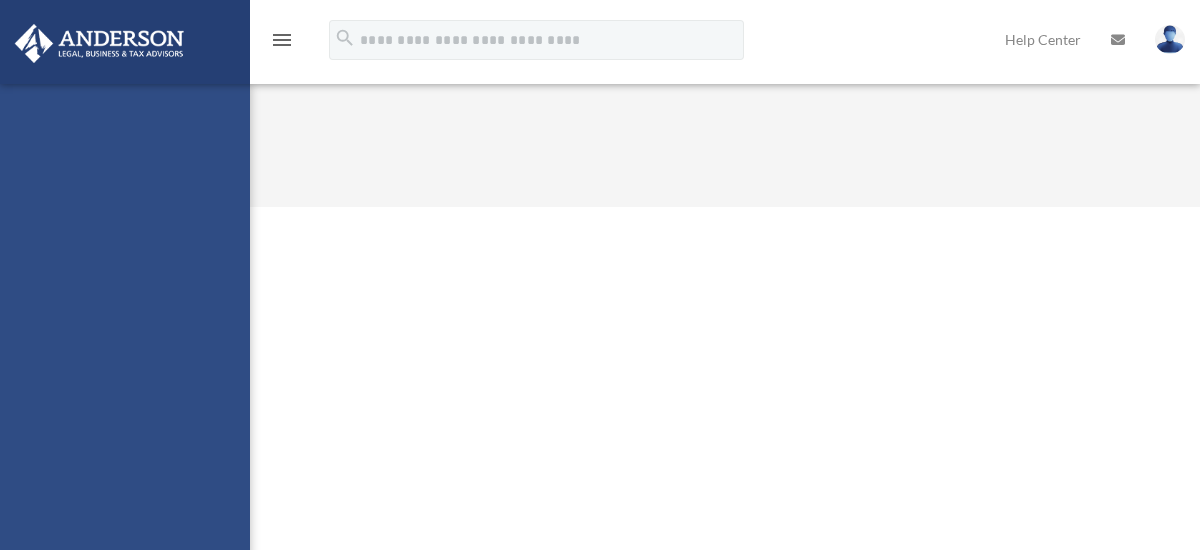 select on "******" 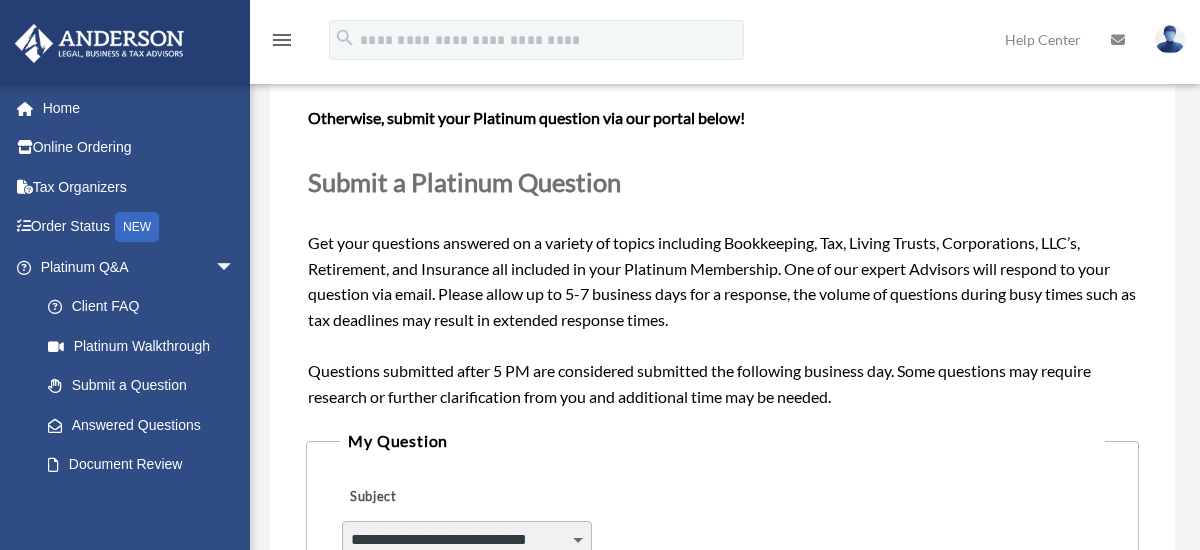 scroll, scrollTop: 499, scrollLeft: 0, axis: vertical 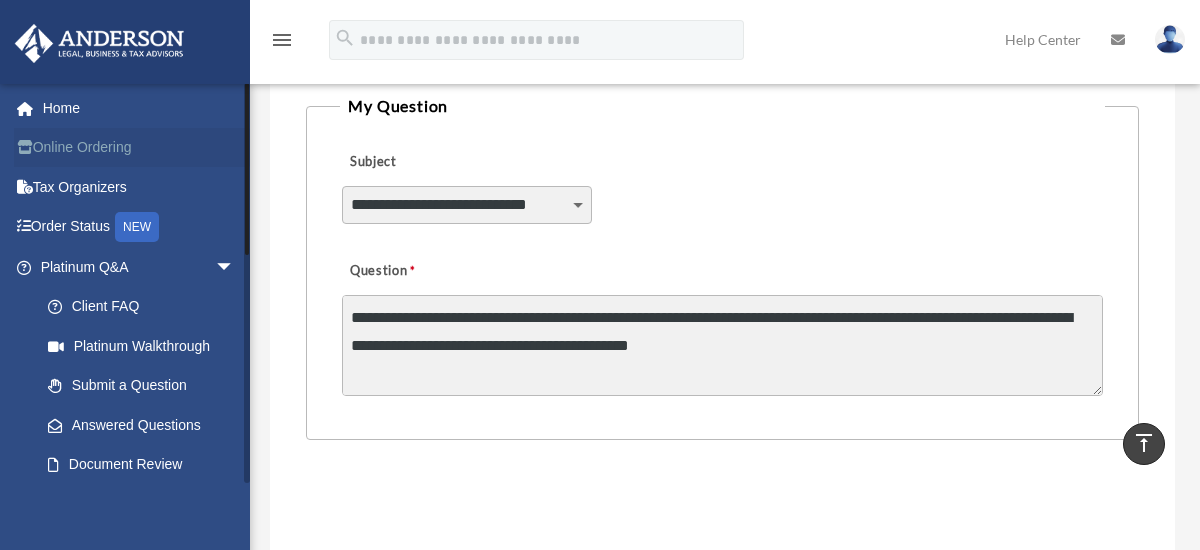 click on "Online Ordering" at bounding box center [139, 148] 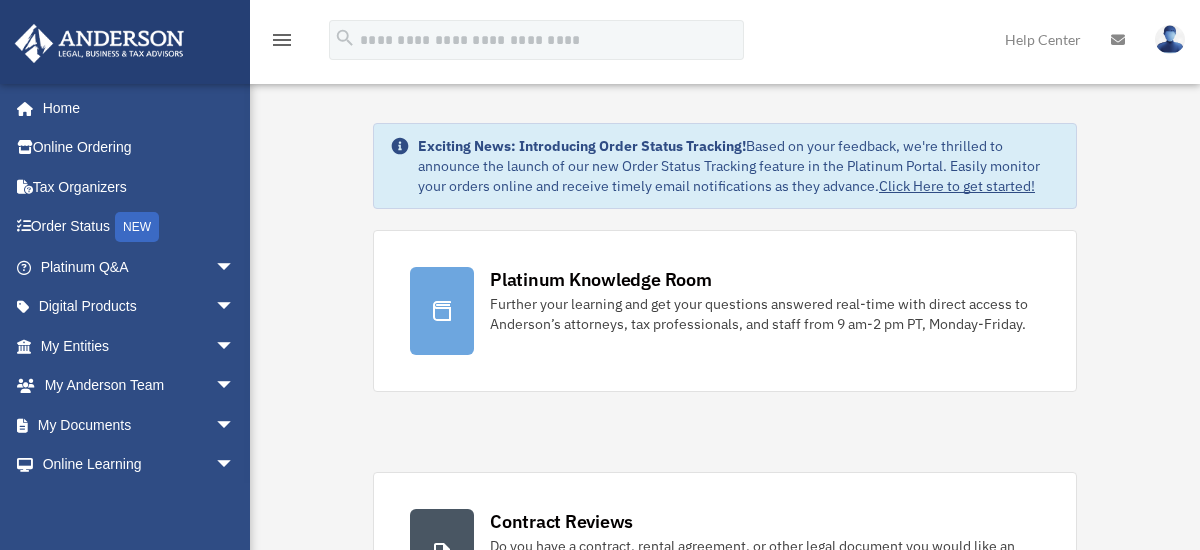 scroll, scrollTop: 0, scrollLeft: 0, axis: both 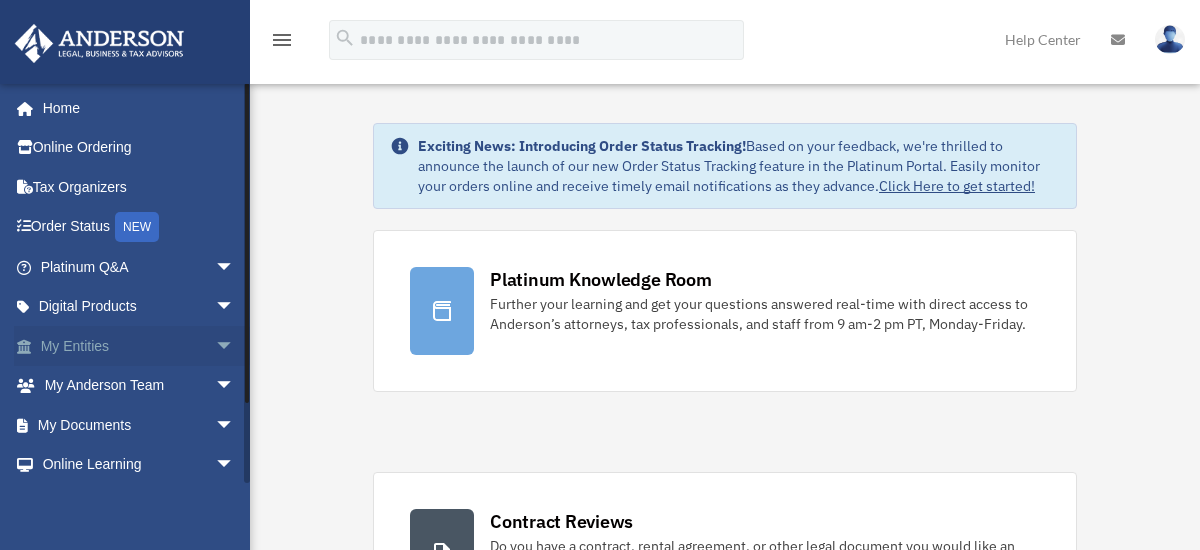 click on "My Entities arrow_drop_down" at bounding box center (139, 346) 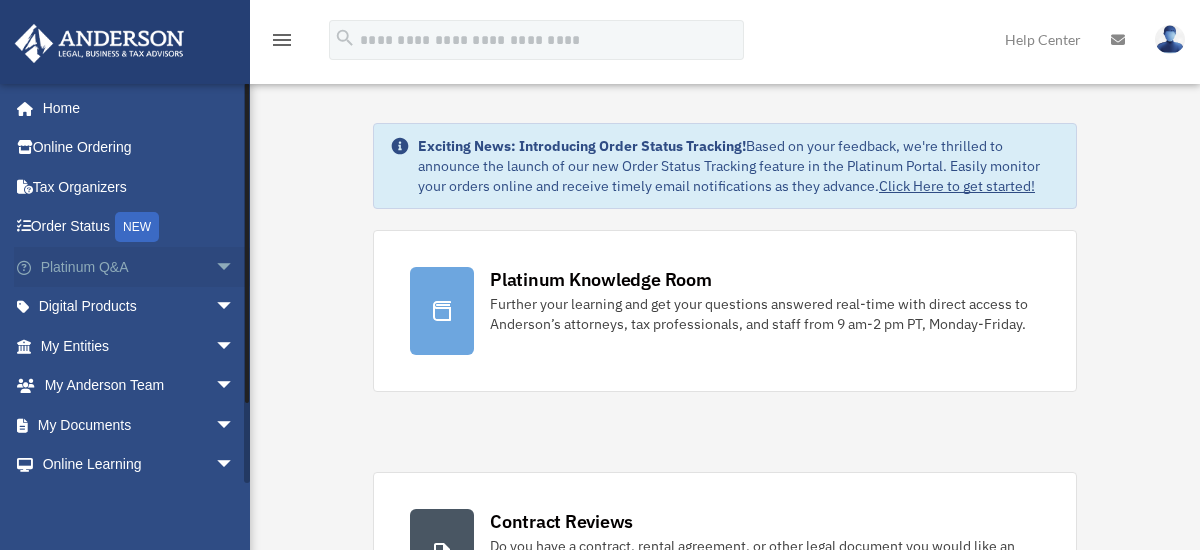 click on "arrow_drop_down" at bounding box center (235, 267) 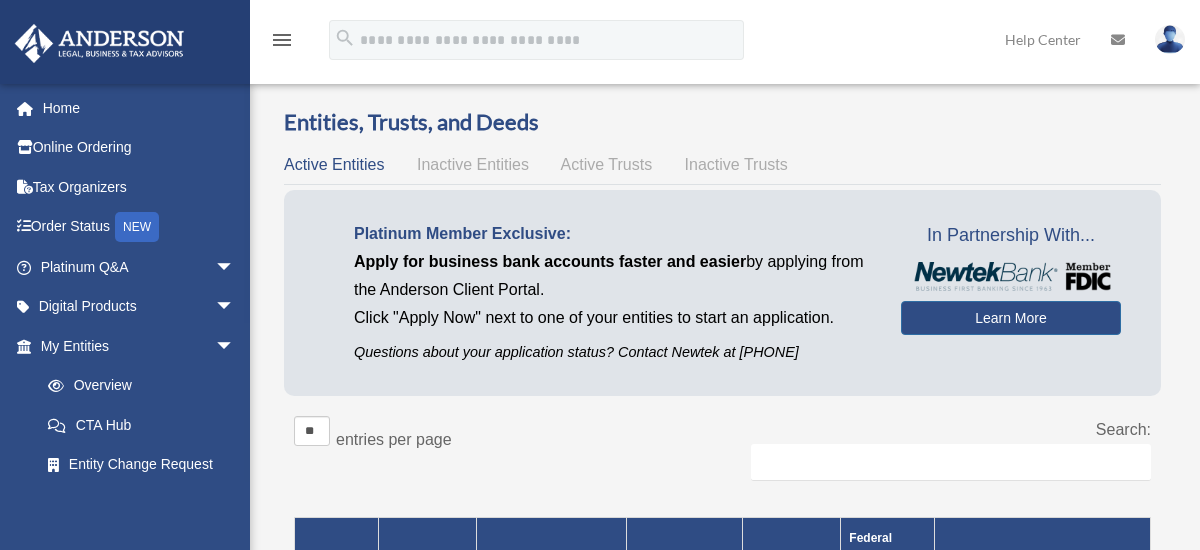scroll, scrollTop: 0, scrollLeft: 0, axis: both 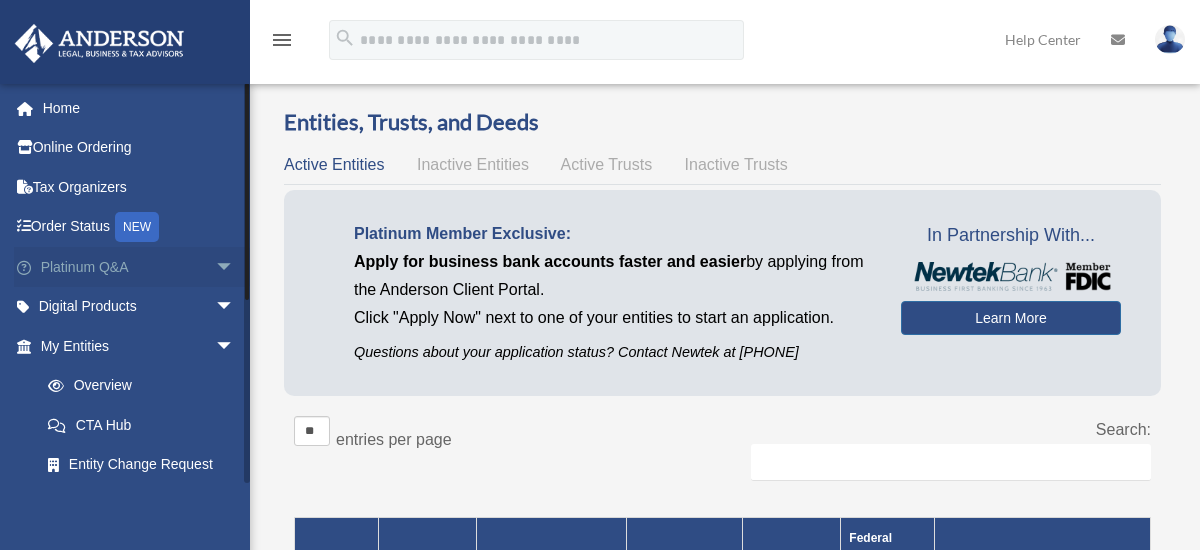click on "arrow_drop_down" at bounding box center (235, 267) 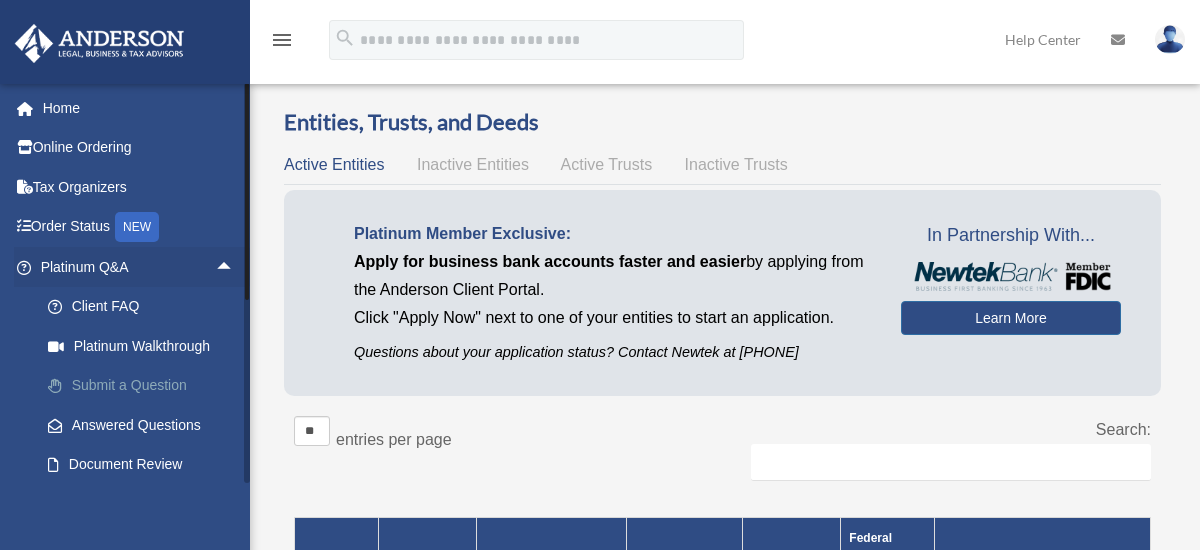 click on "Submit a Question" at bounding box center (146, 386) 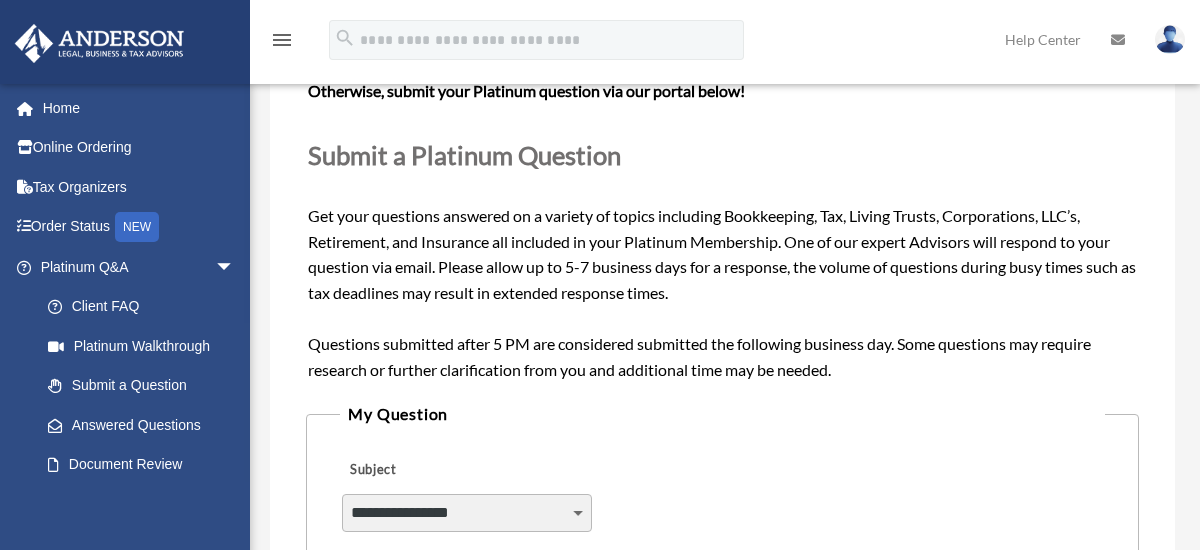 scroll, scrollTop: 300, scrollLeft: 0, axis: vertical 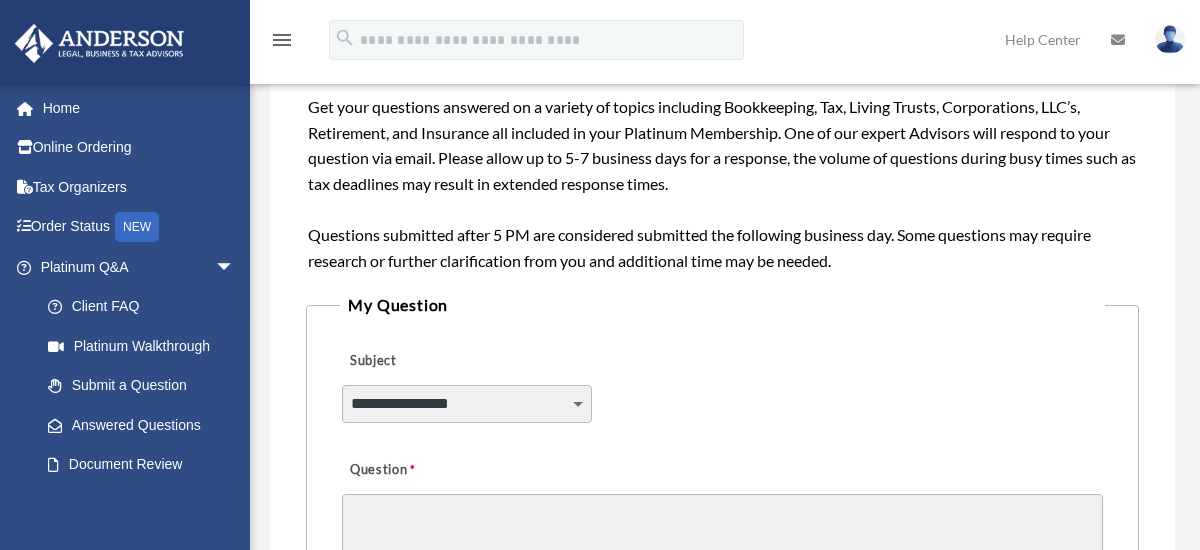 click on "**********" at bounding box center (466, 404) 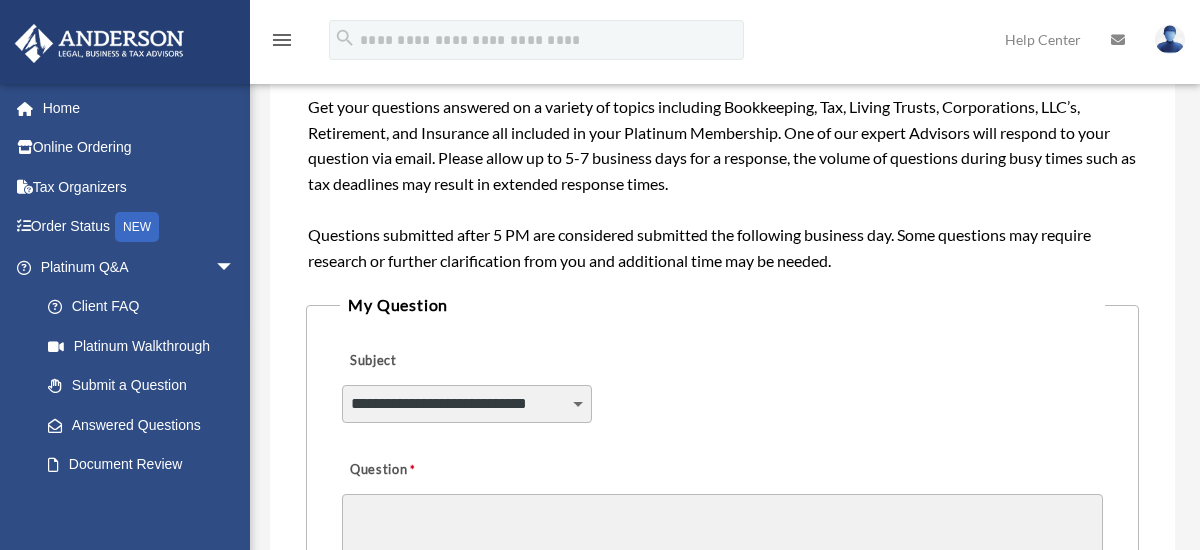 click on "**********" at bounding box center (466, 404) 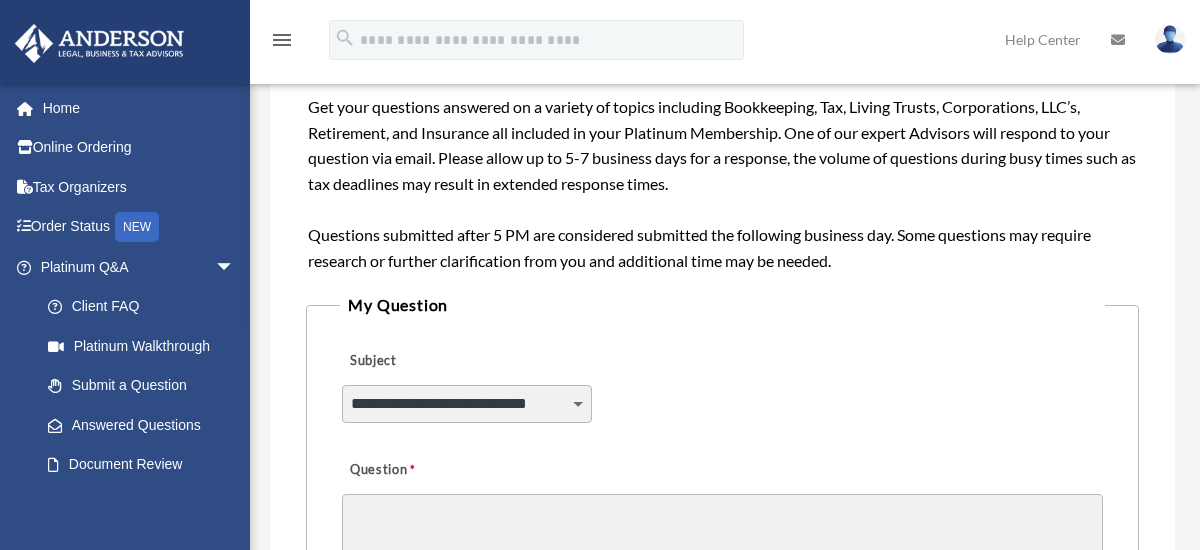 click on "Question" at bounding box center [722, 544] 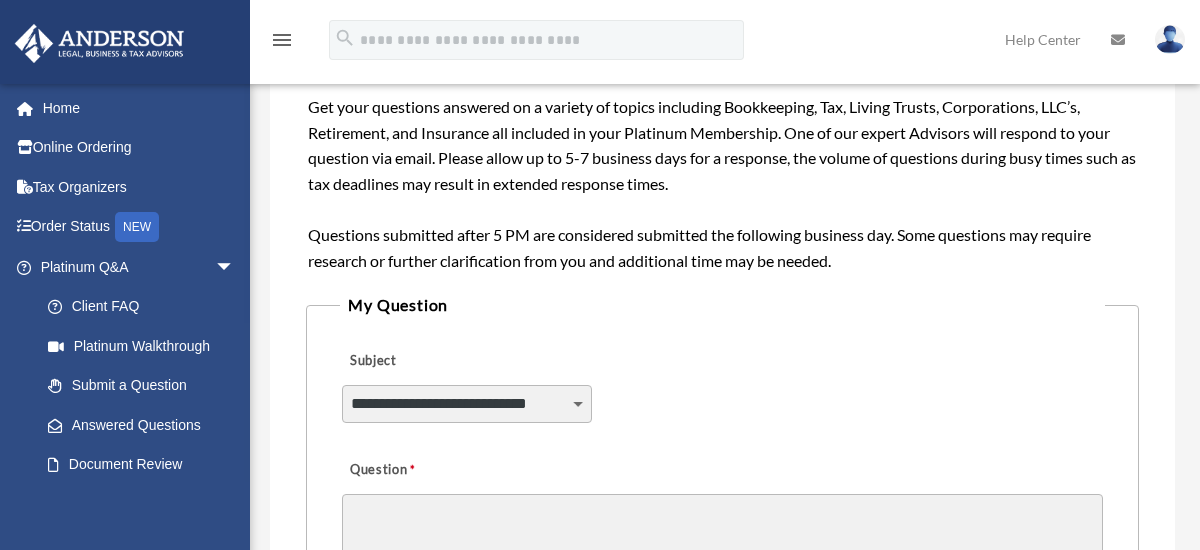 paste on "**********" 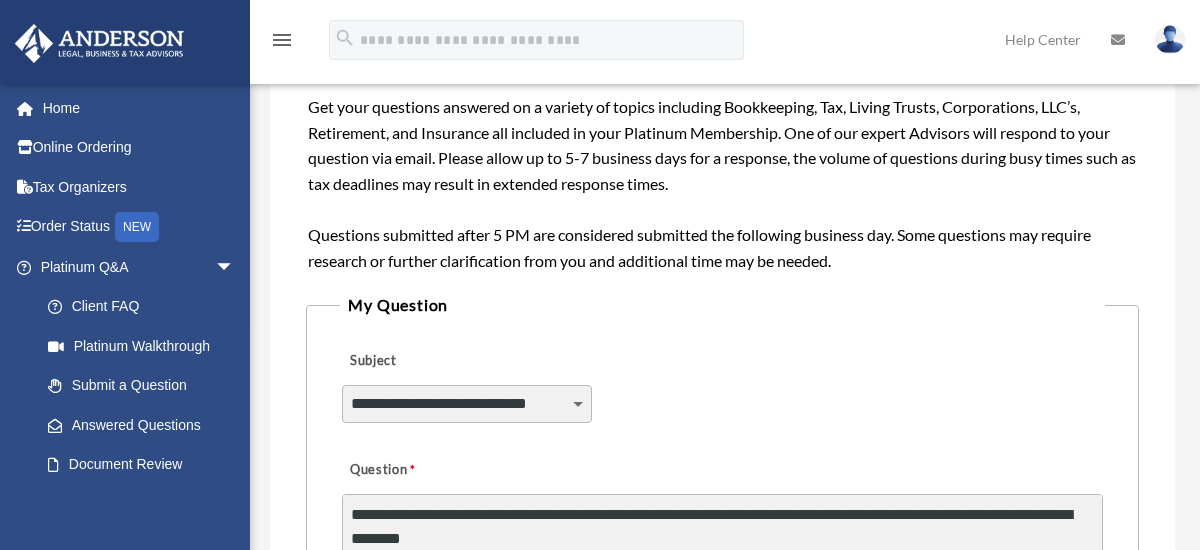 scroll, scrollTop: 1, scrollLeft: 0, axis: vertical 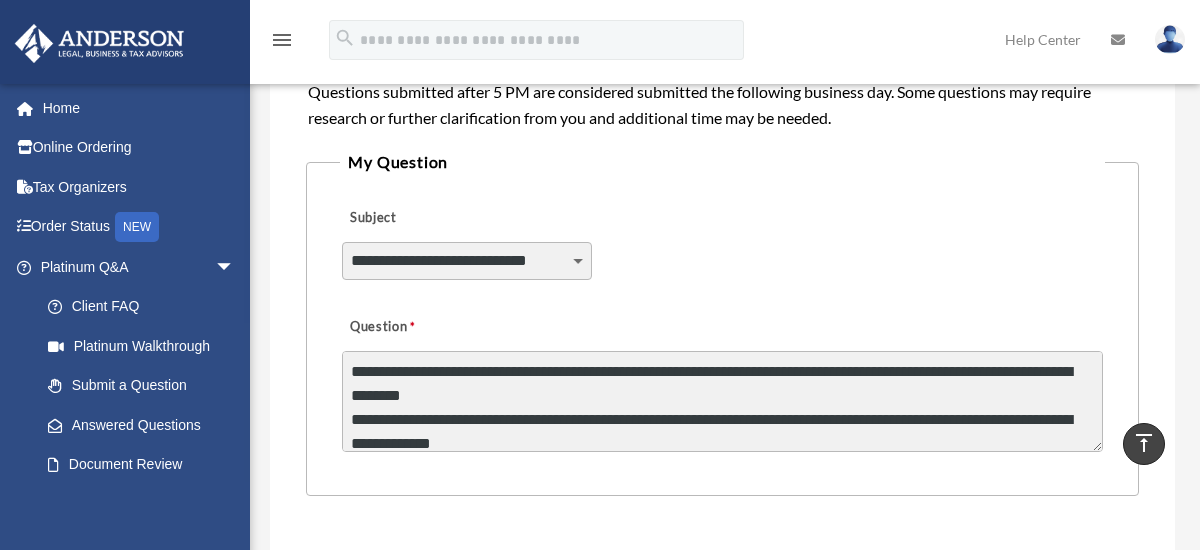 click on "**********" at bounding box center (722, 401) 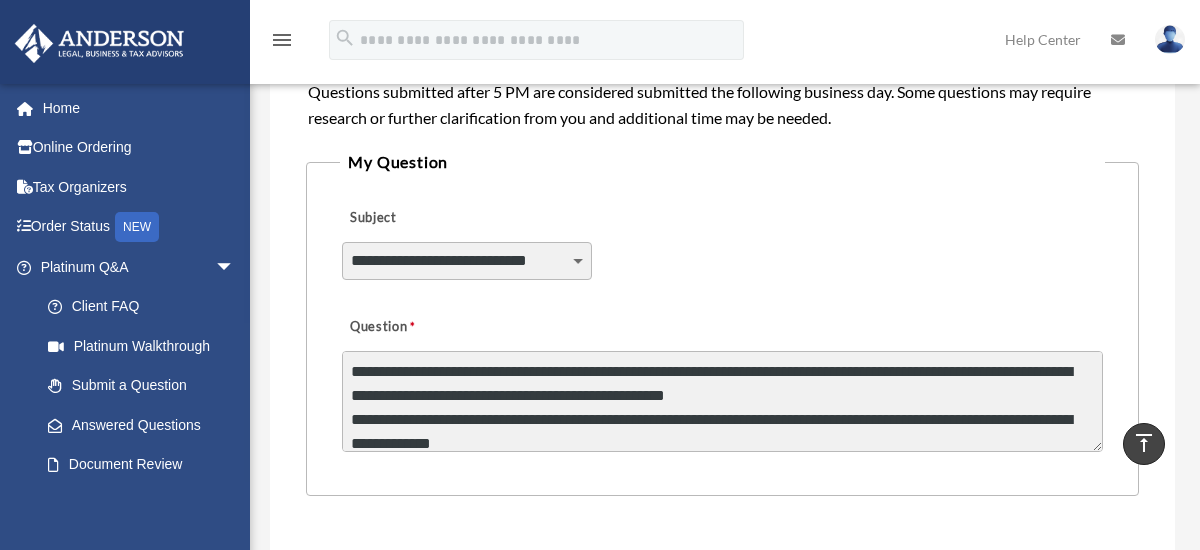 click on "**********" at bounding box center (722, 401) 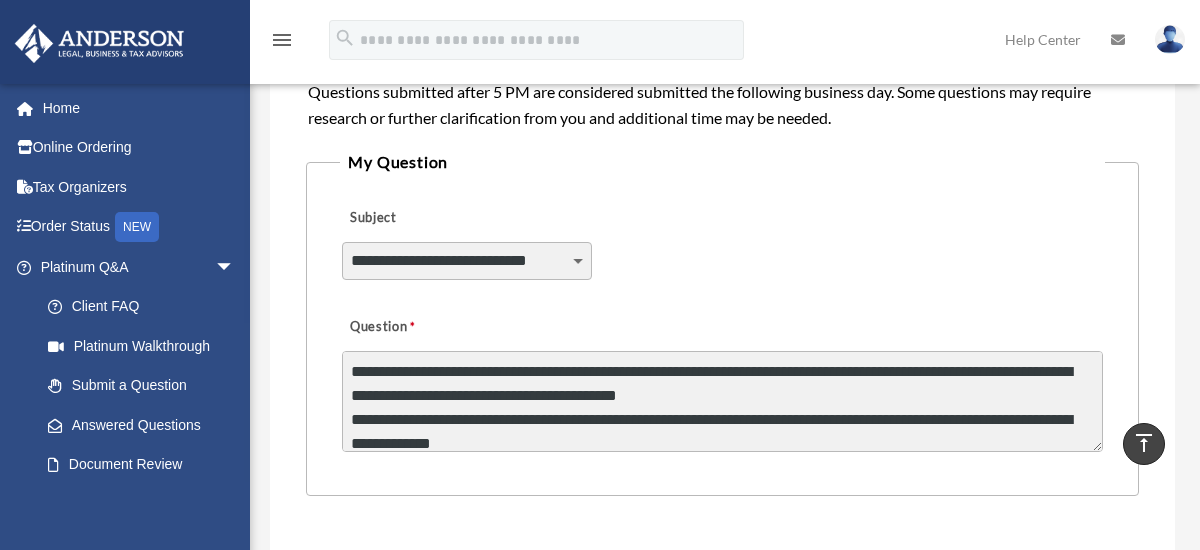 type on "**********" 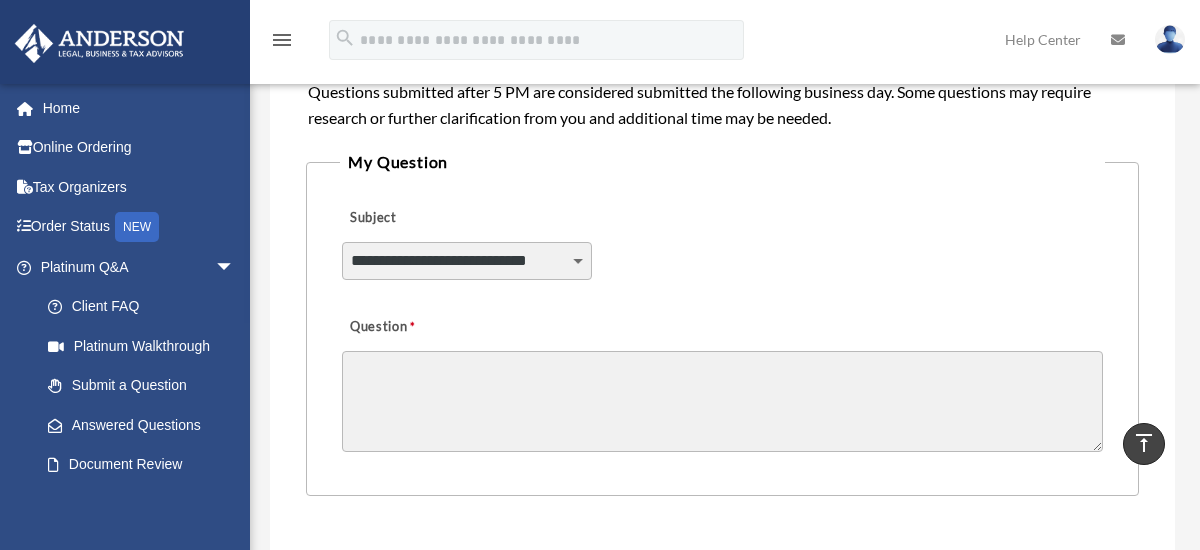 paste on "**********" 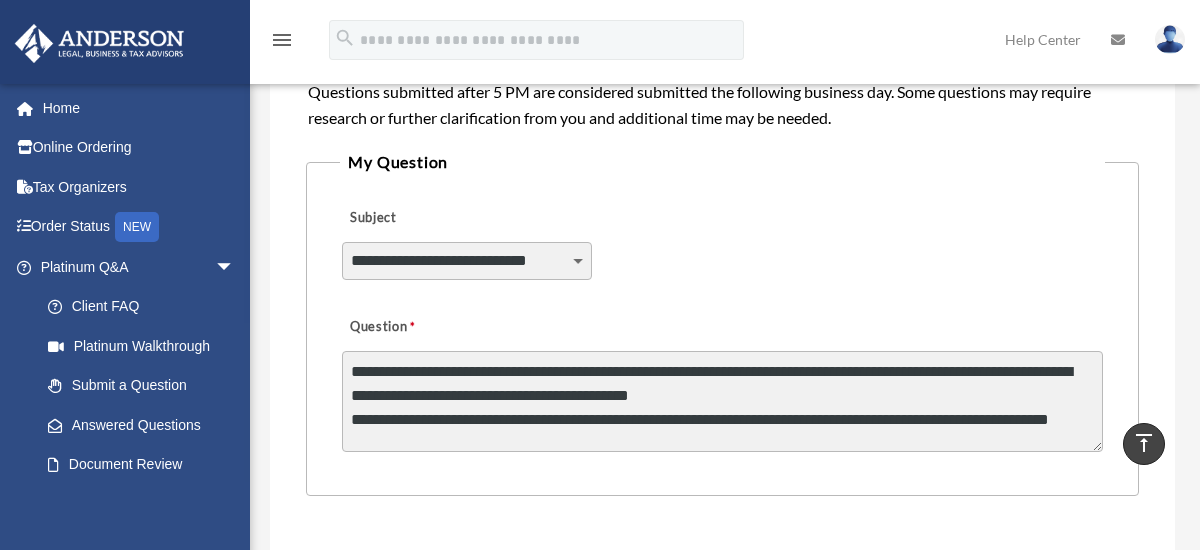 scroll, scrollTop: 26, scrollLeft: 0, axis: vertical 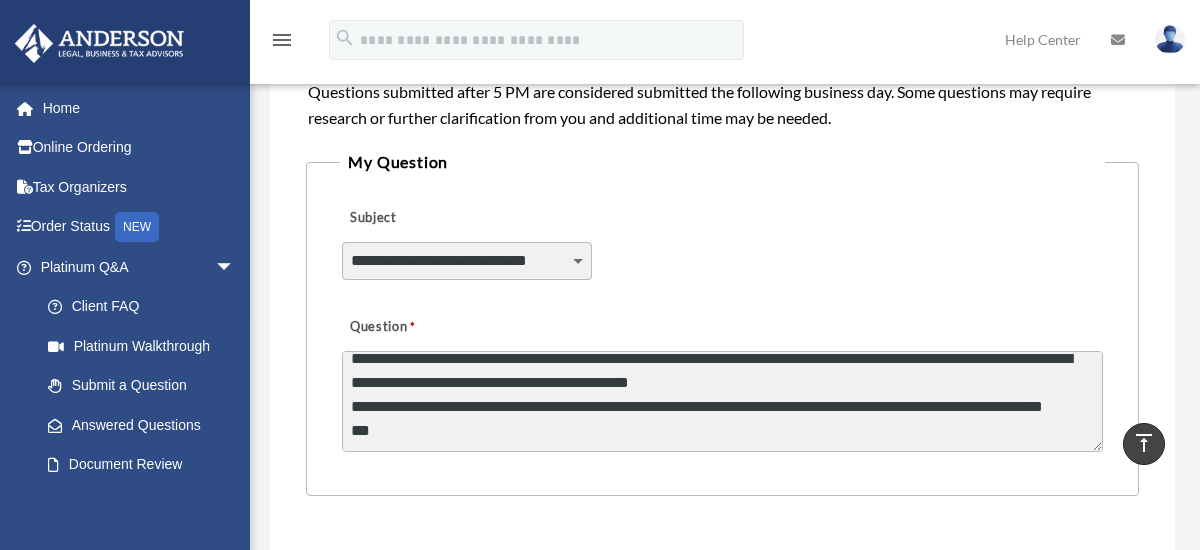 paste on "**********" 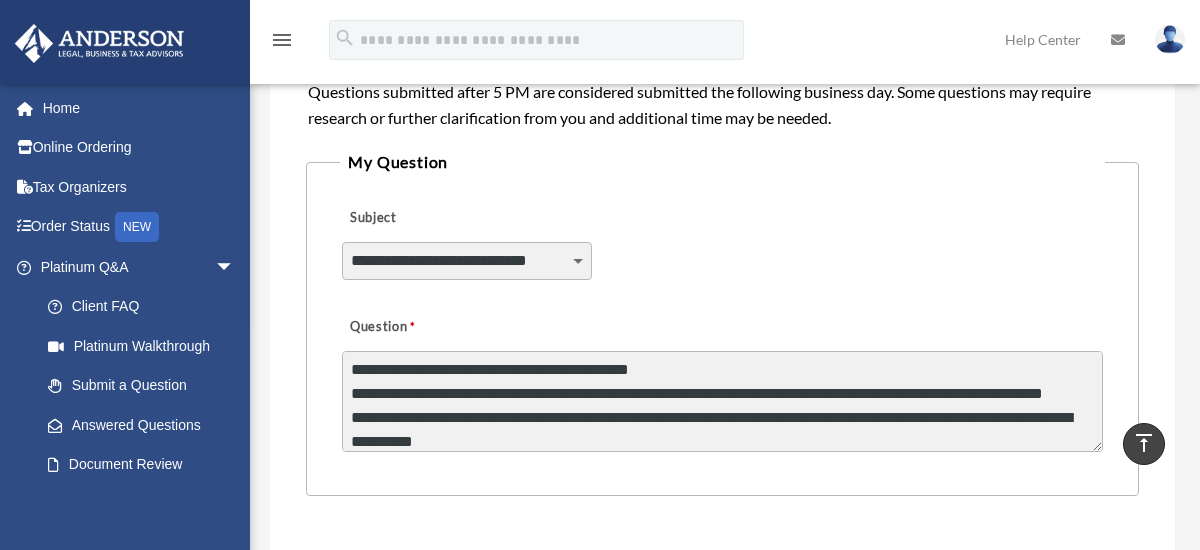 scroll, scrollTop: 49, scrollLeft: 0, axis: vertical 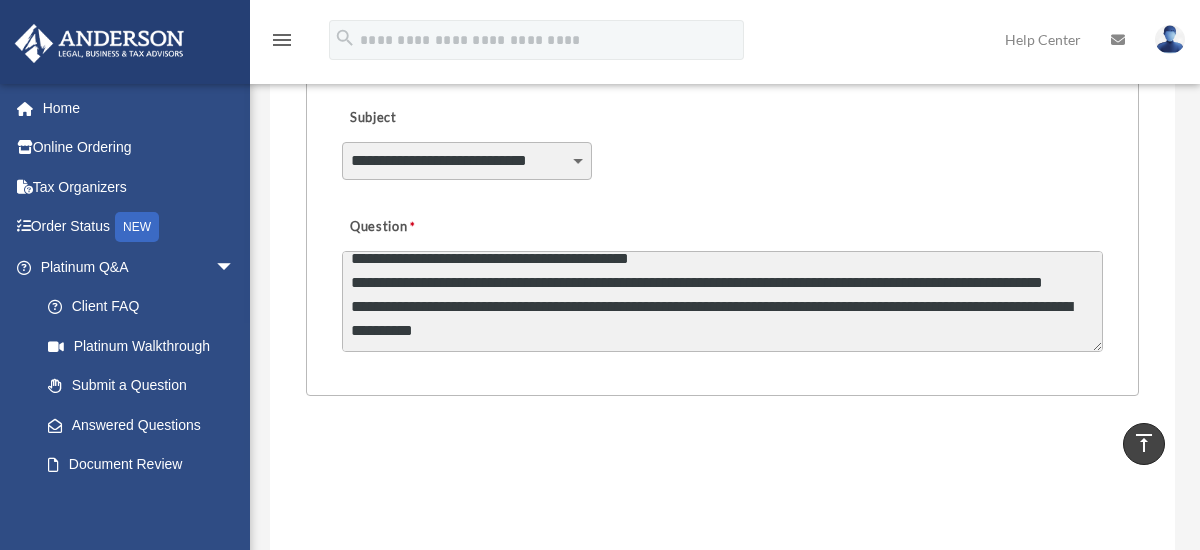 type on "**********" 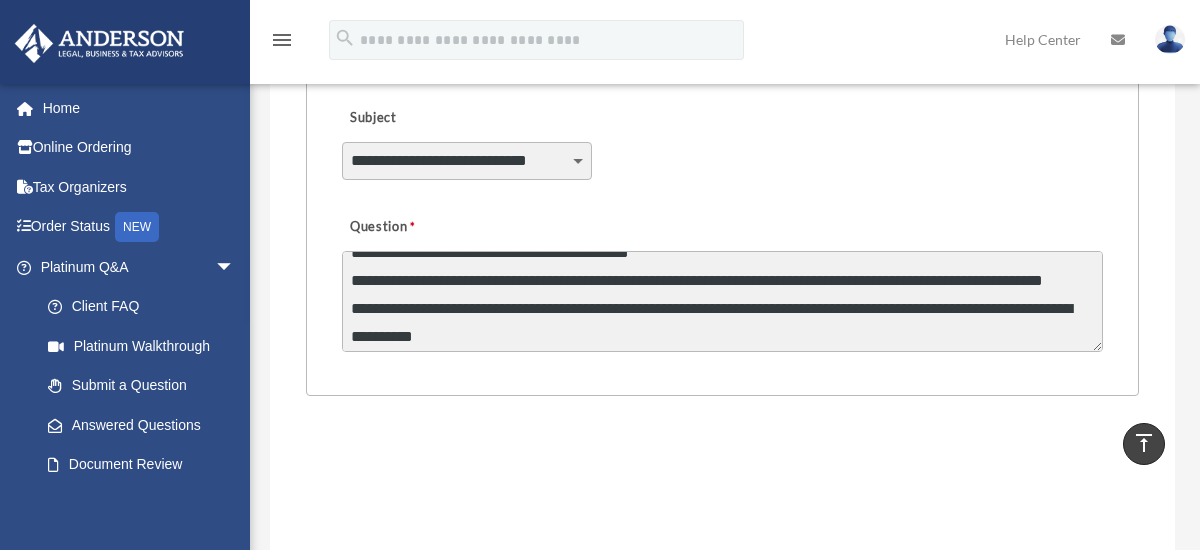 scroll, scrollTop: 51, scrollLeft: 0, axis: vertical 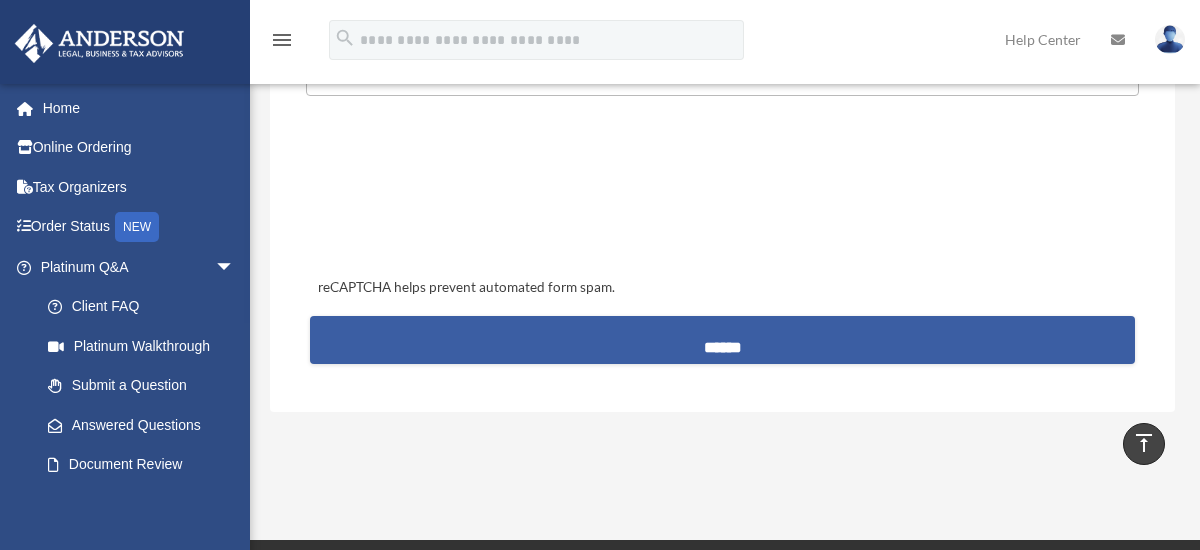 click on "******" at bounding box center (722, 340) 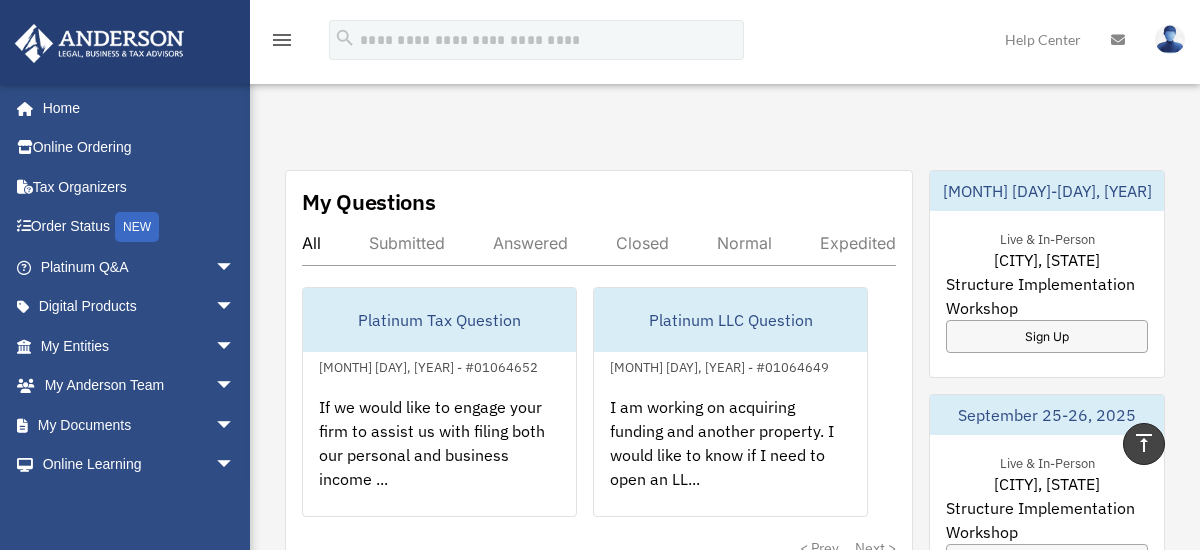 scroll, scrollTop: 1200, scrollLeft: 0, axis: vertical 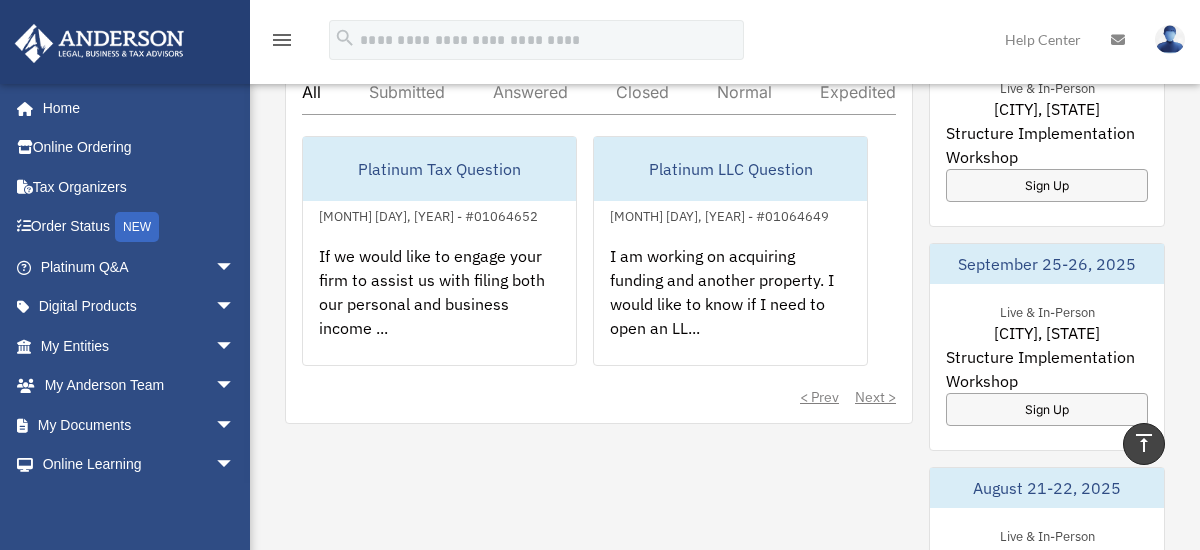 click at bounding box center (1170, 39) 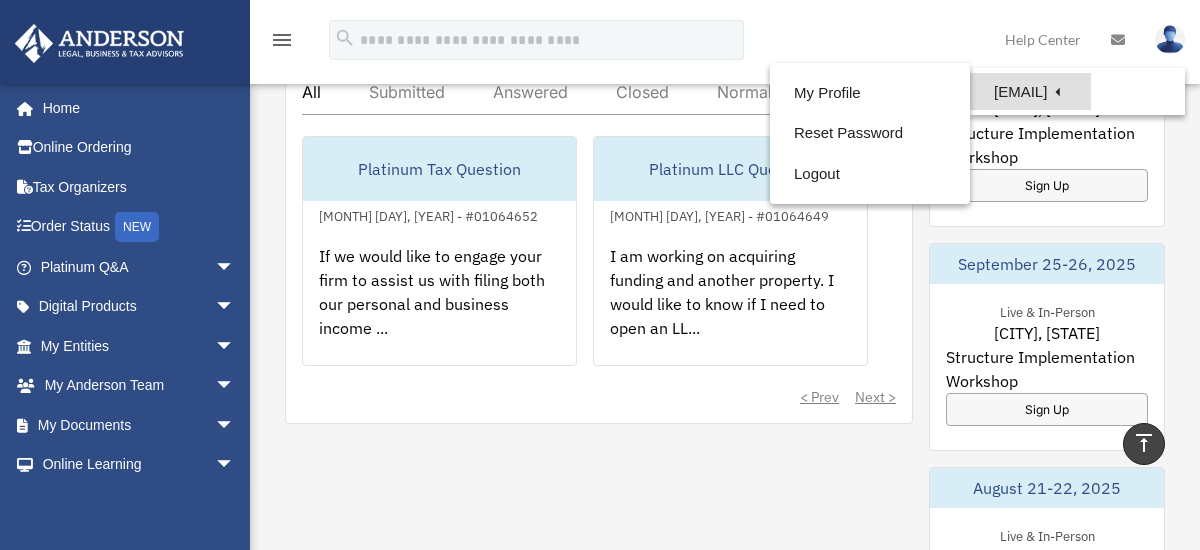 click on "[EMAIL]" at bounding box center [1030, 91] 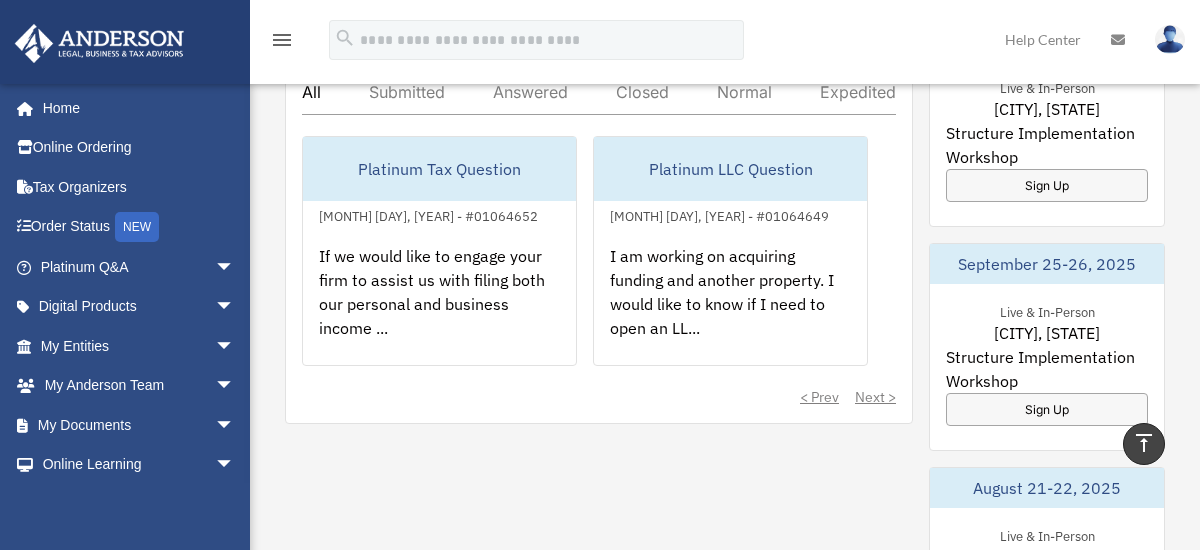 click at bounding box center (1170, 39) 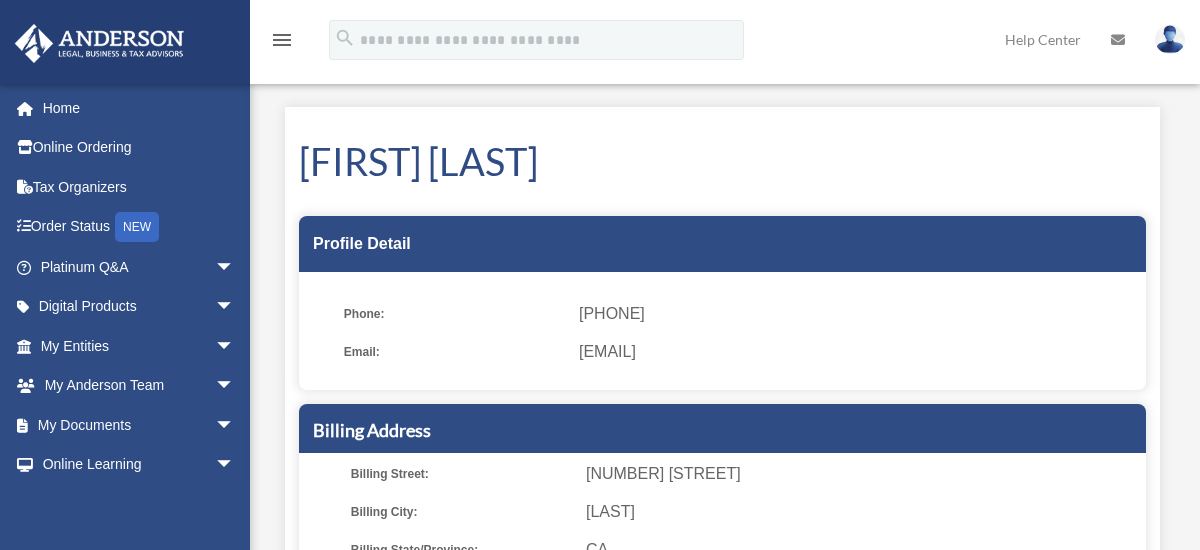 scroll, scrollTop: 0, scrollLeft: 0, axis: both 